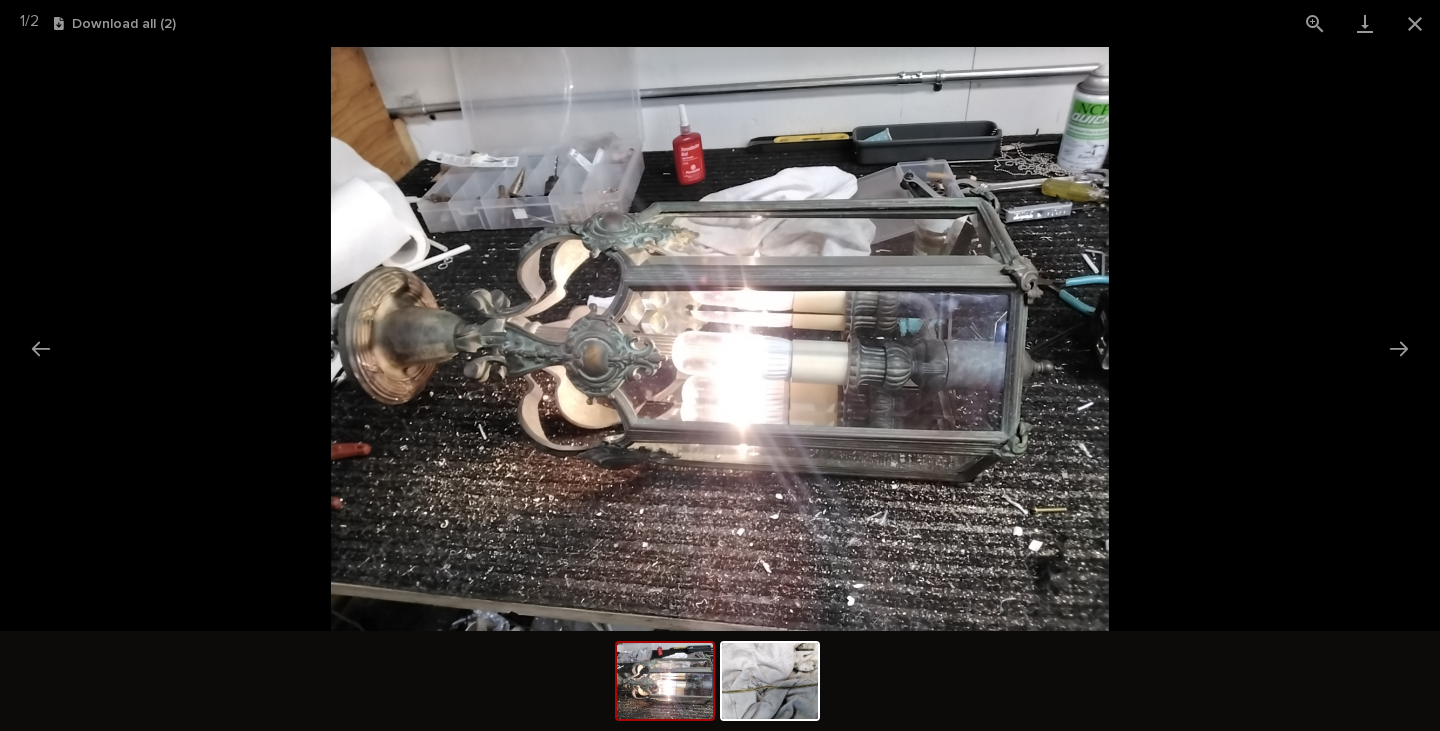 scroll, scrollTop: 0, scrollLeft: 0, axis: both 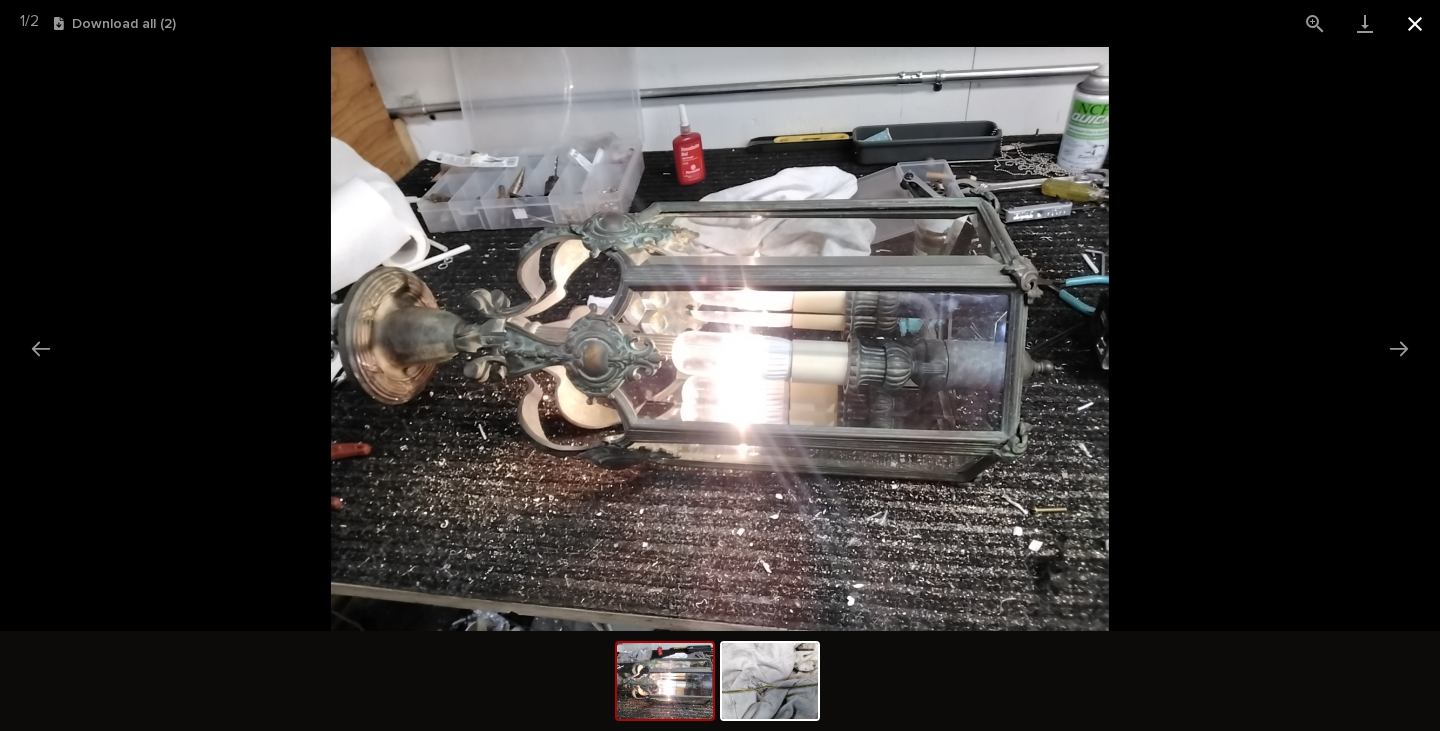 click at bounding box center (1415, 23) 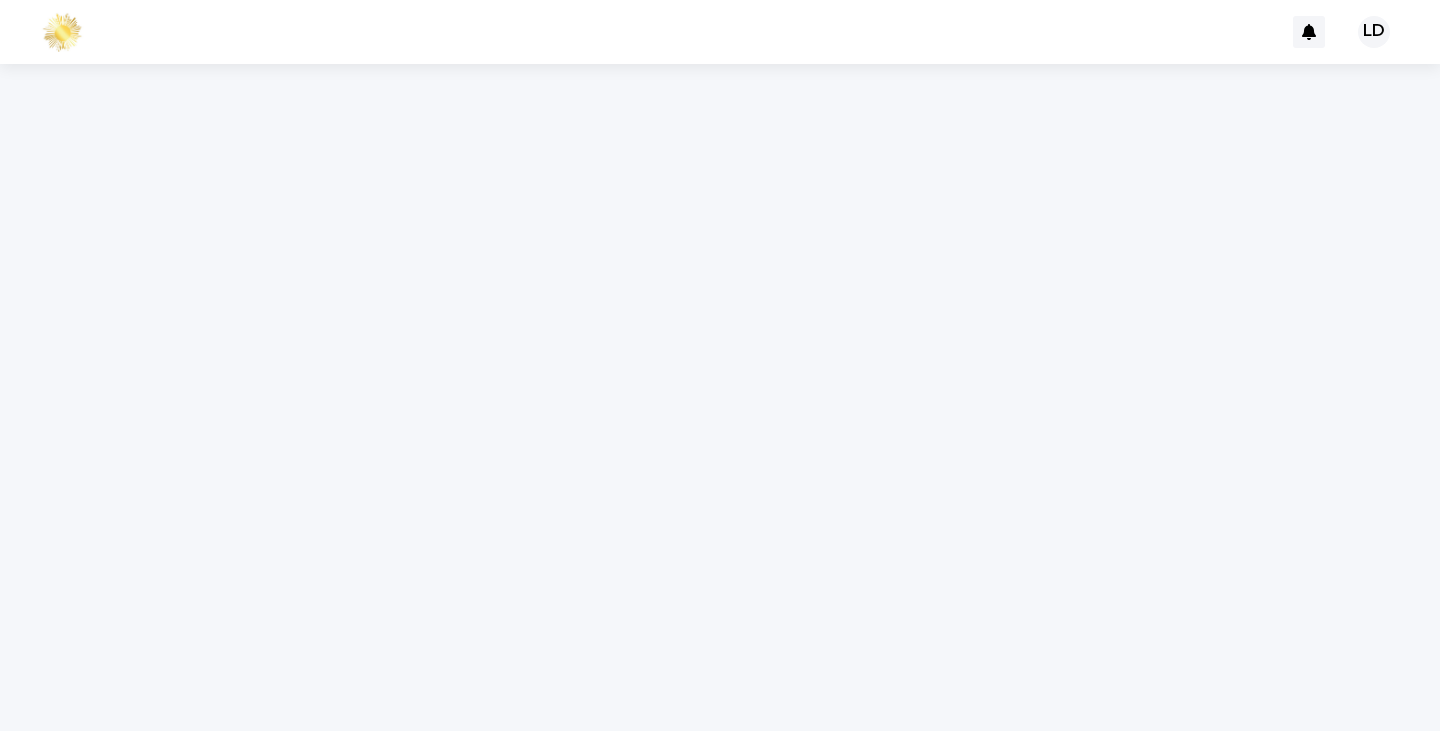 scroll, scrollTop: 0, scrollLeft: 0, axis: both 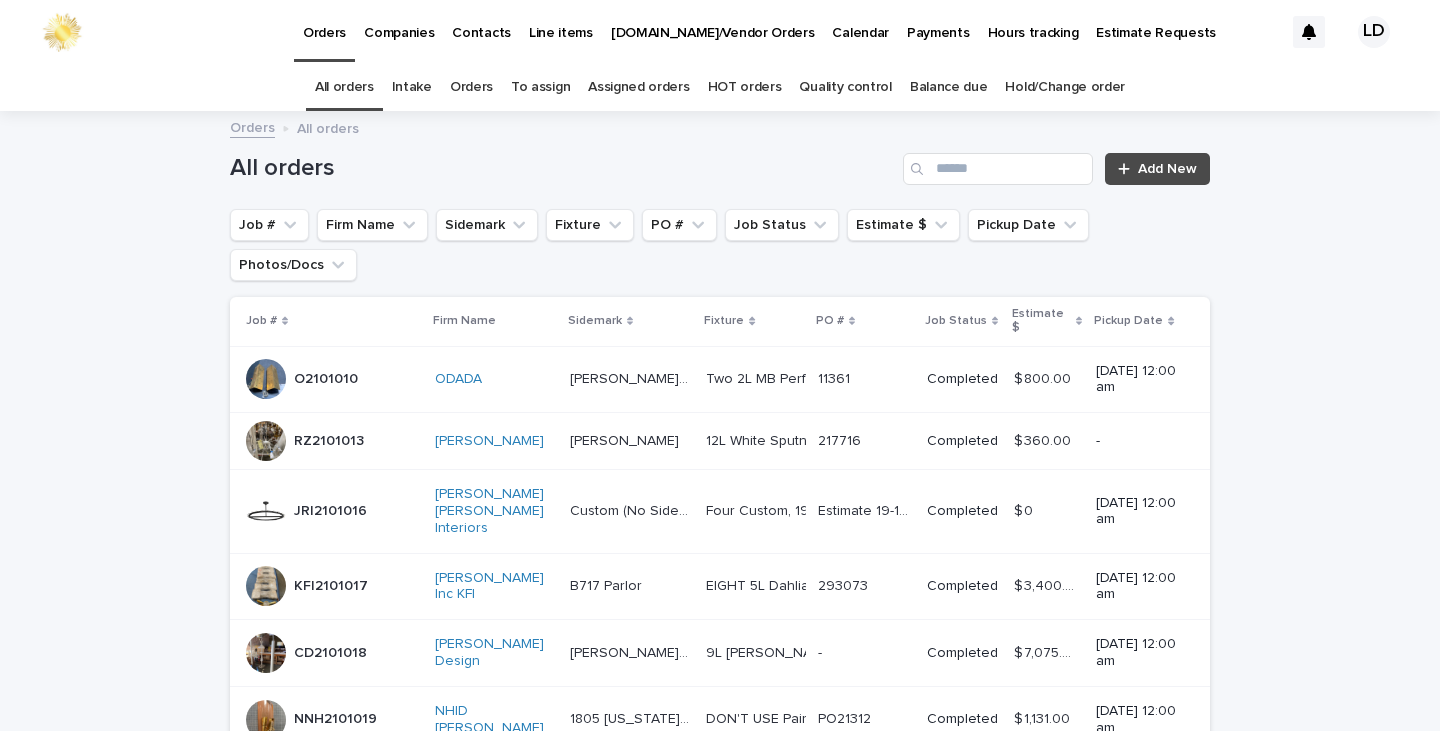 click on "Orders" at bounding box center (471, 87) 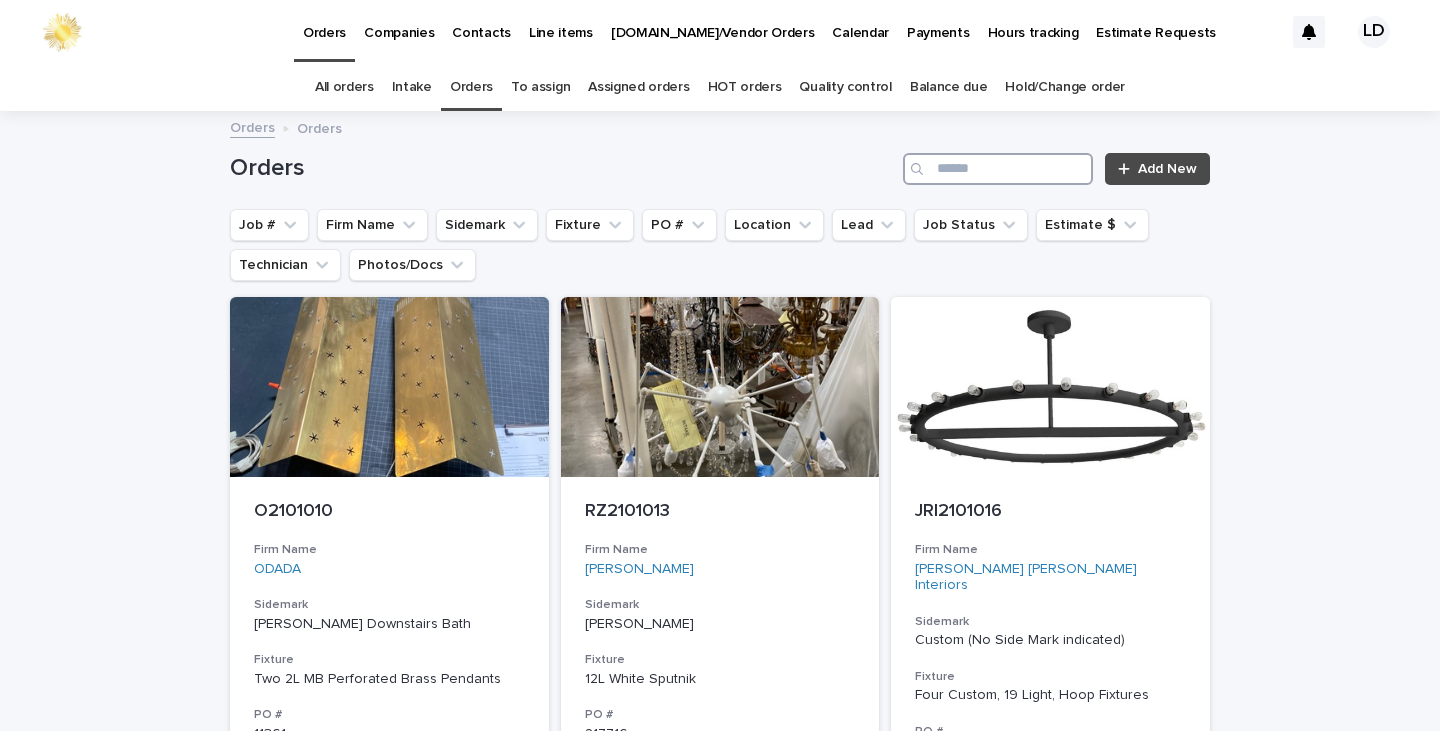 click at bounding box center [998, 169] 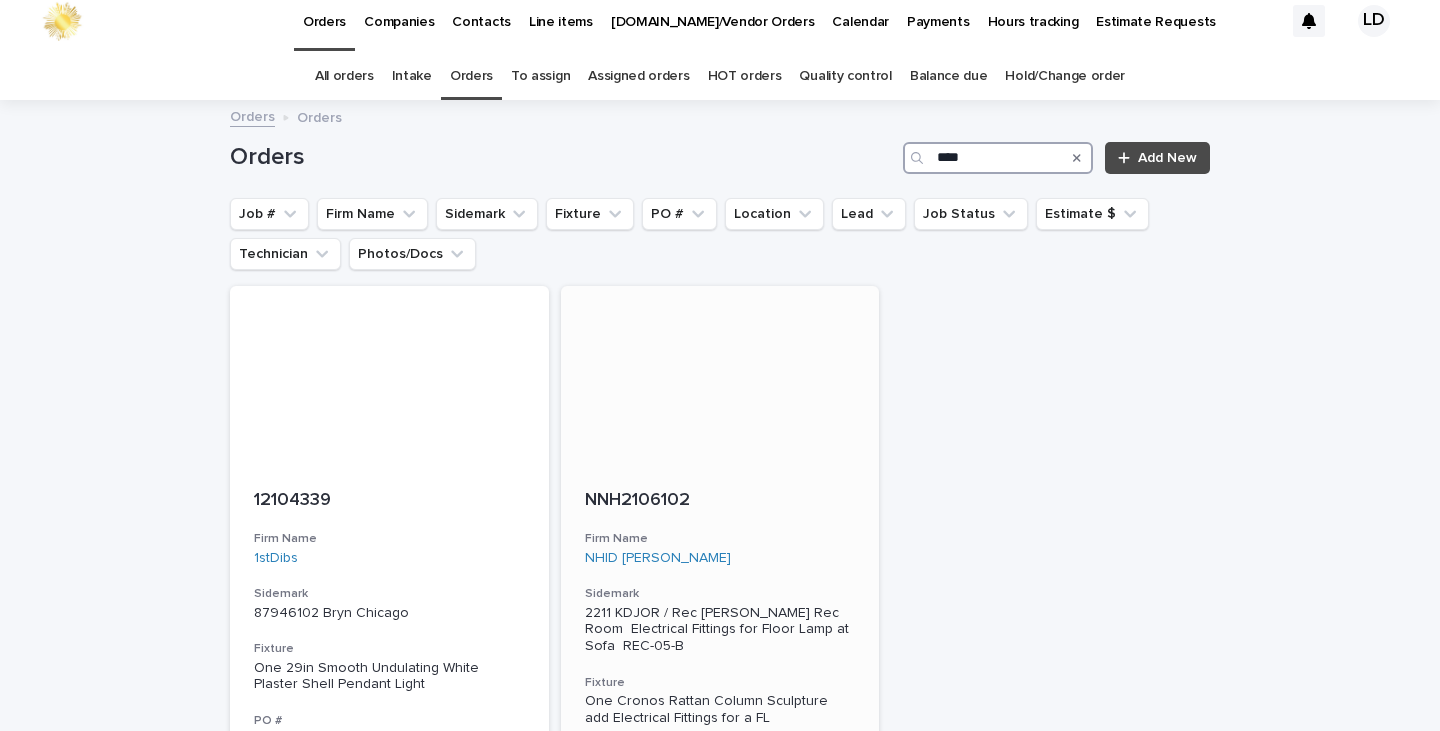 scroll, scrollTop: 0, scrollLeft: 0, axis: both 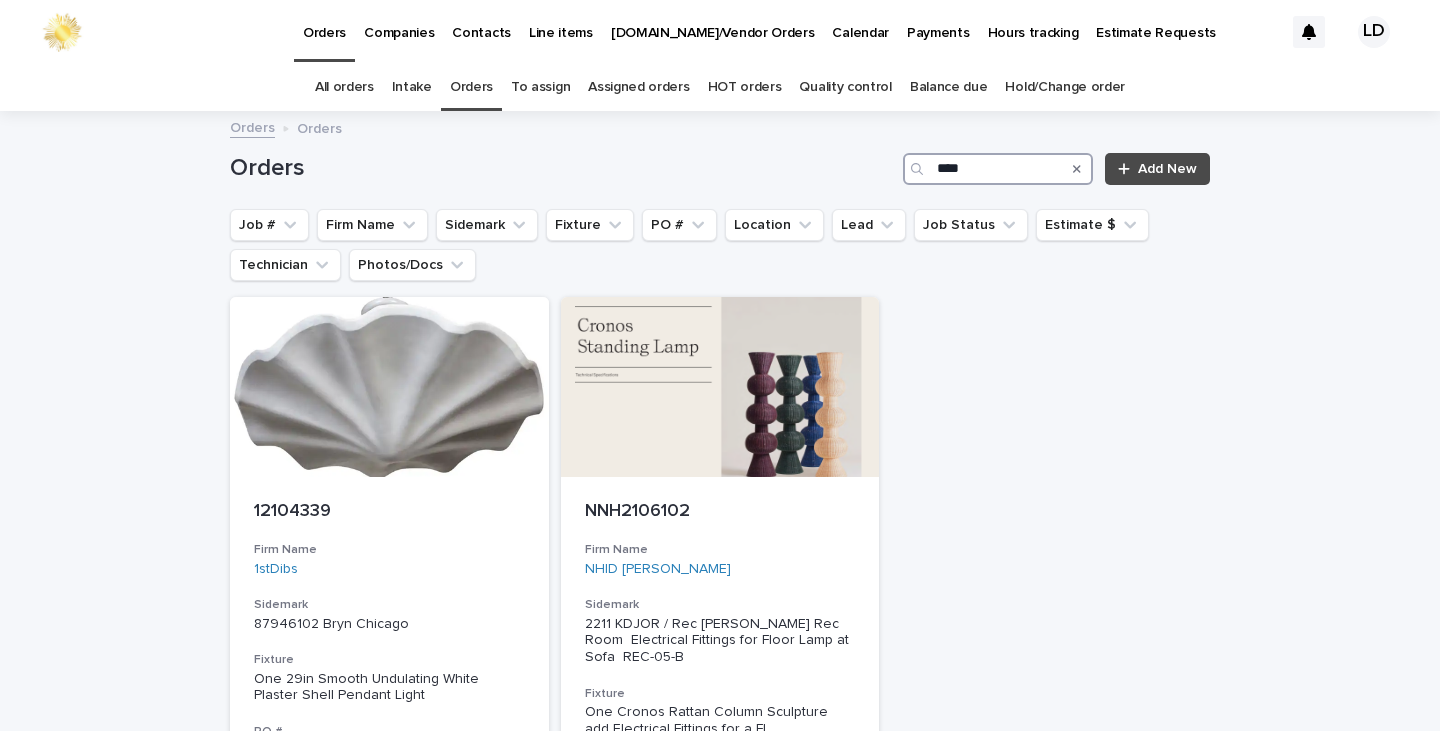 type on "****" 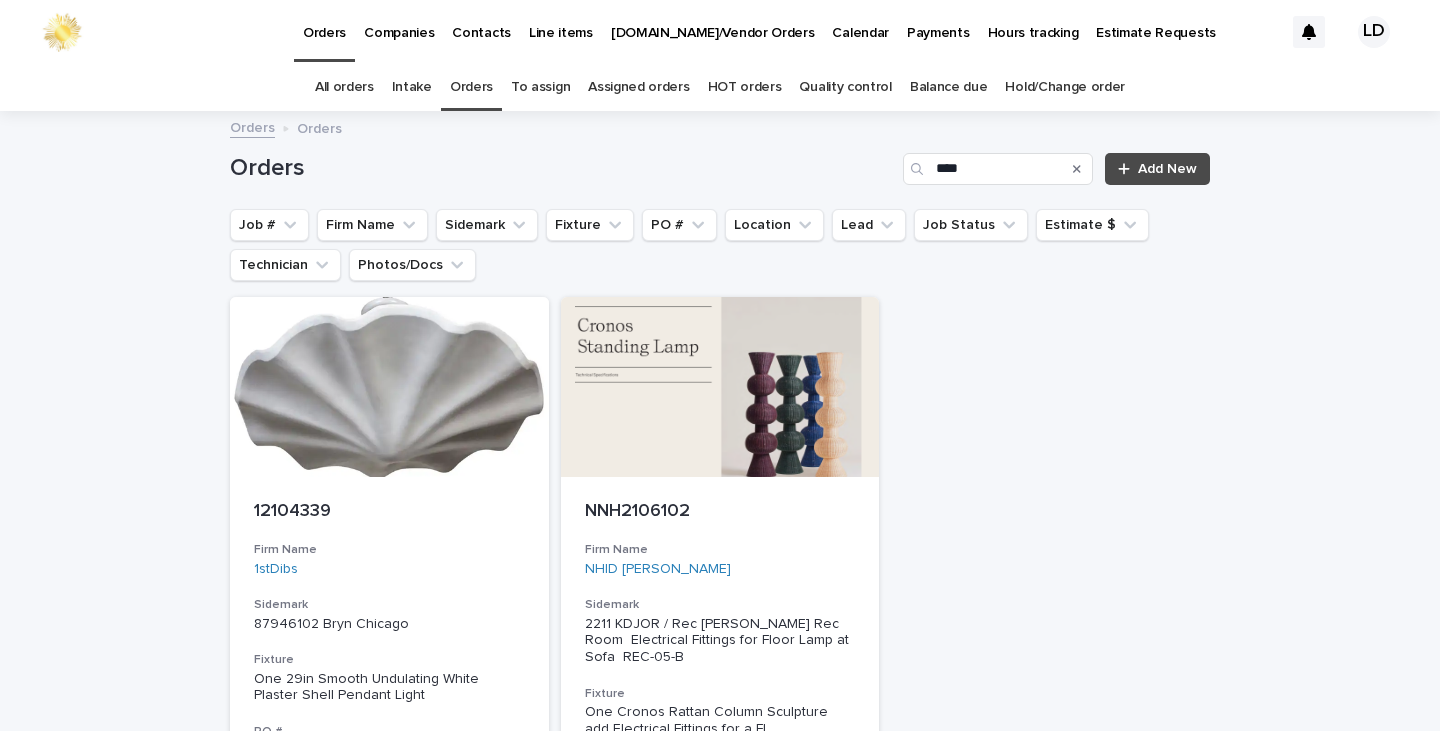 drag, startPoint x: 1075, startPoint y: 172, endPoint x: 812, endPoint y: 207, distance: 265.31866 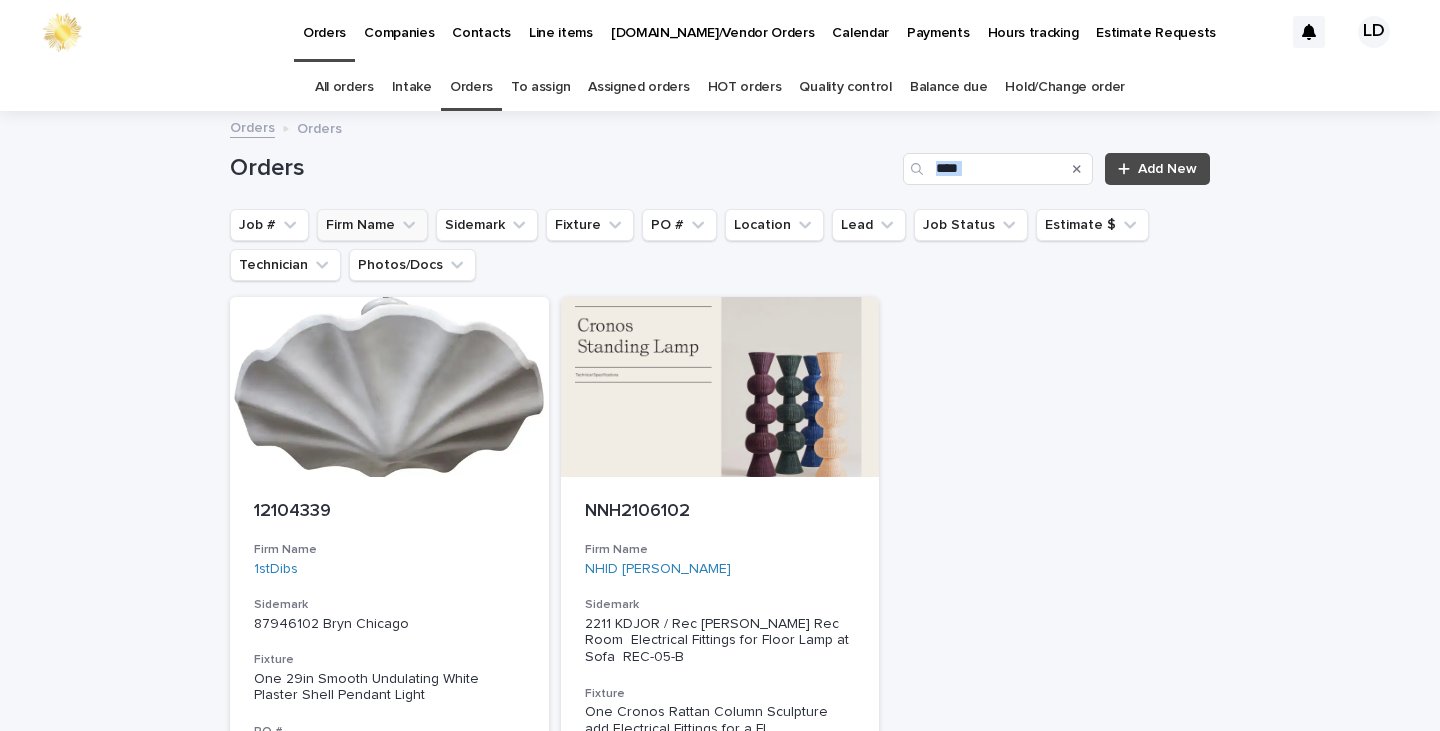 drag, startPoint x: 398, startPoint y: 232, endPoint x: 392, endPoint y: 241, distance: 10.816654 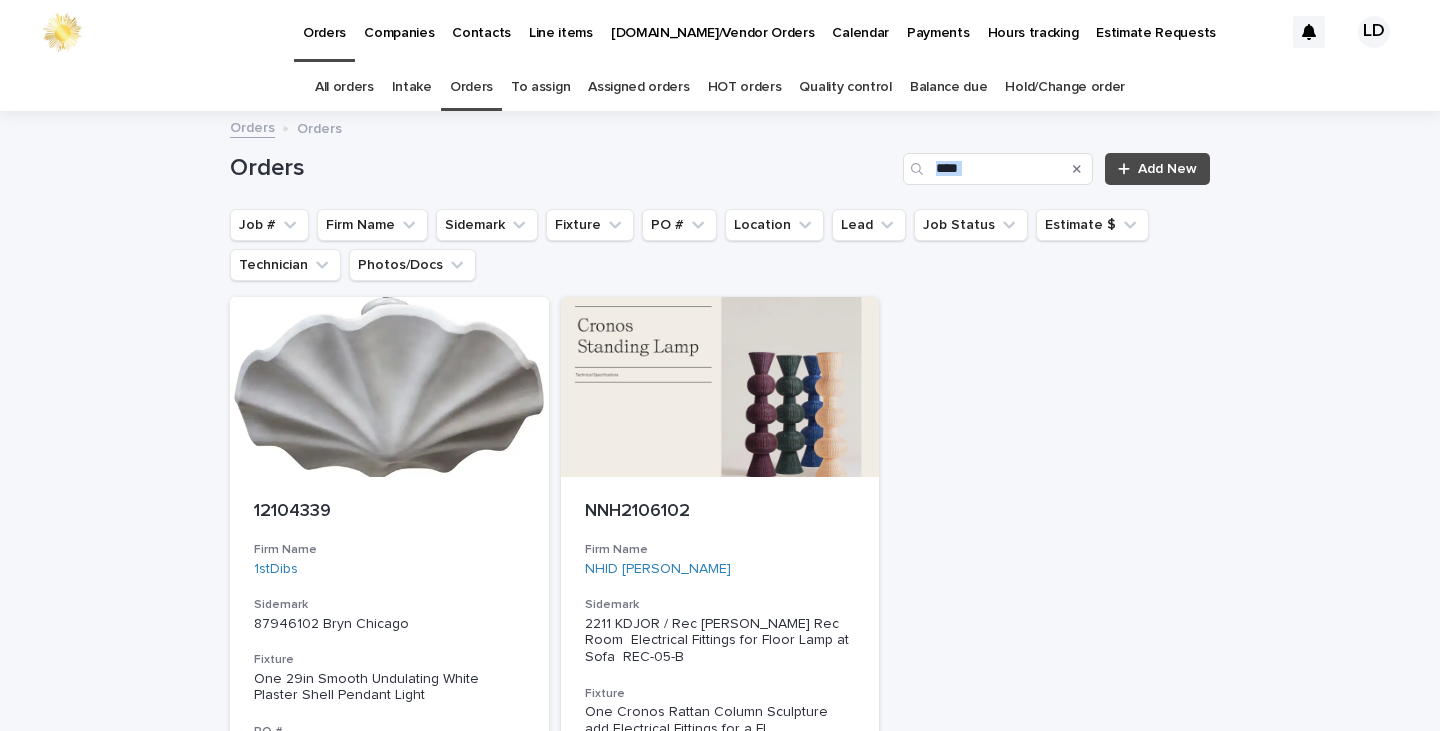 click 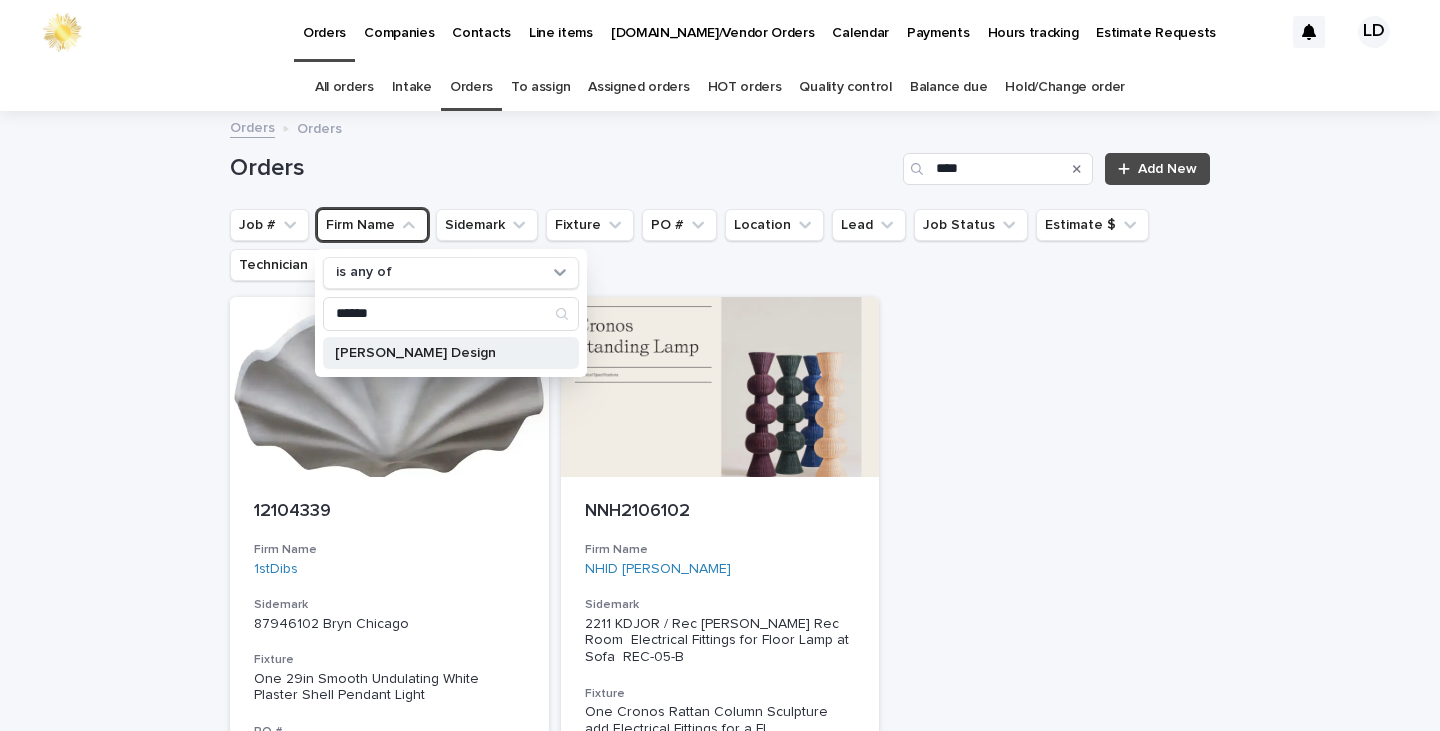 type on "******" 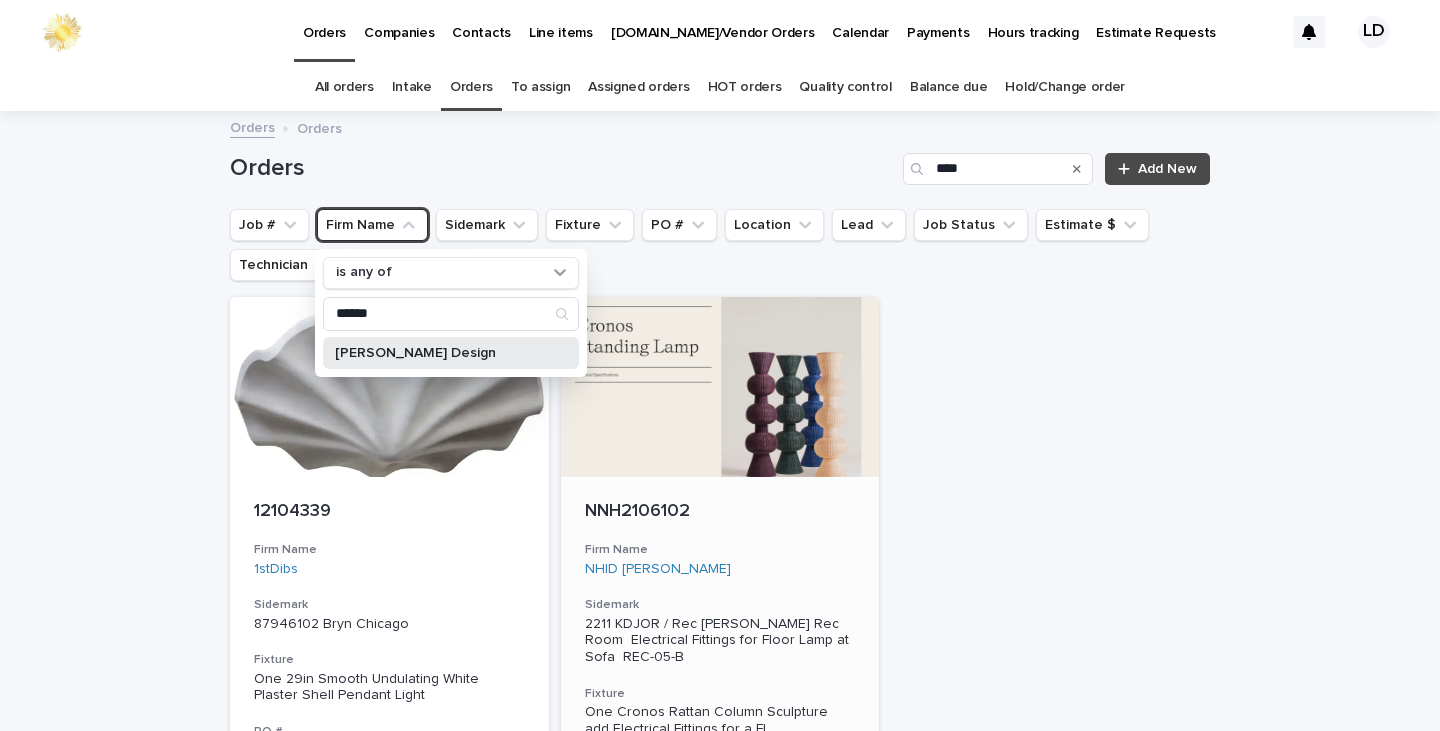 drag, startPoint x: 374, startPoint y: 358, endPoint x: 772, endPoint y: 370, distance: 398.18088 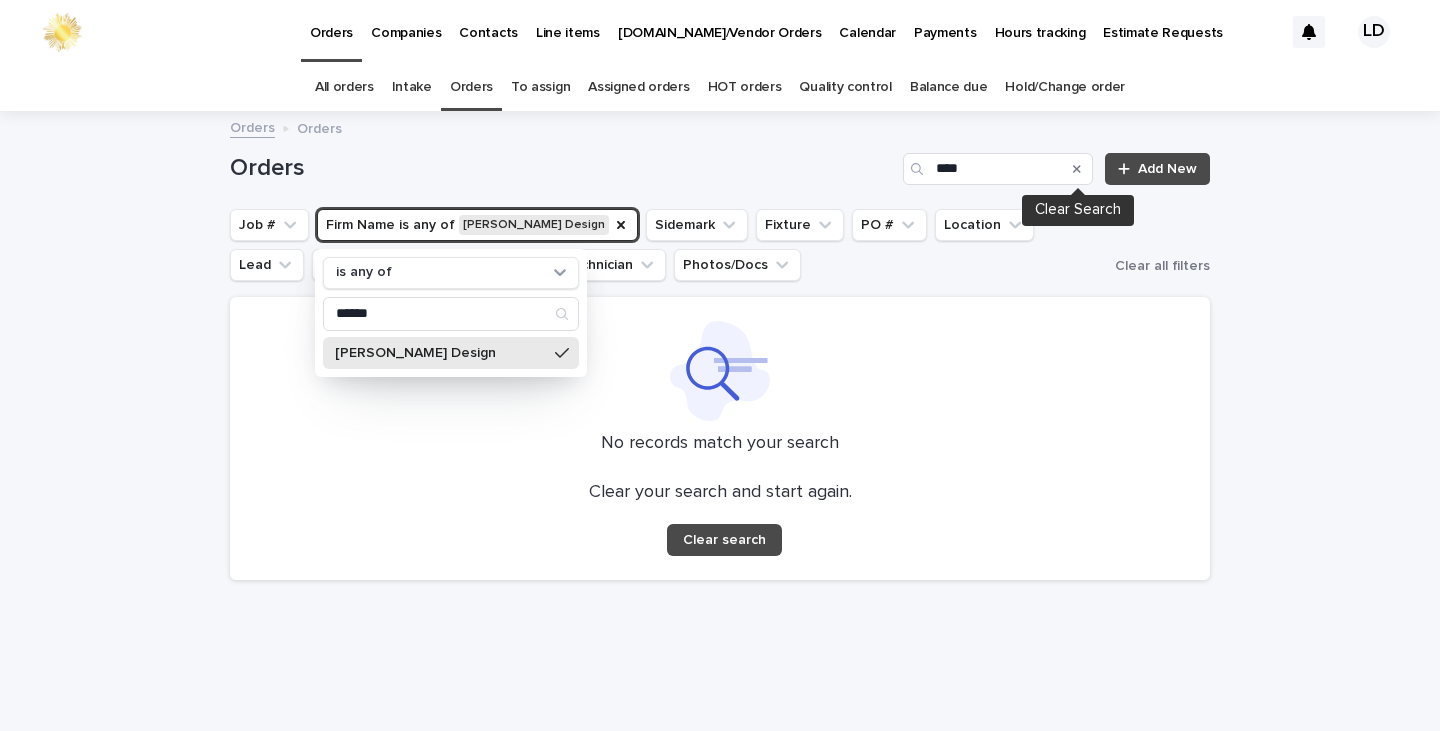 click 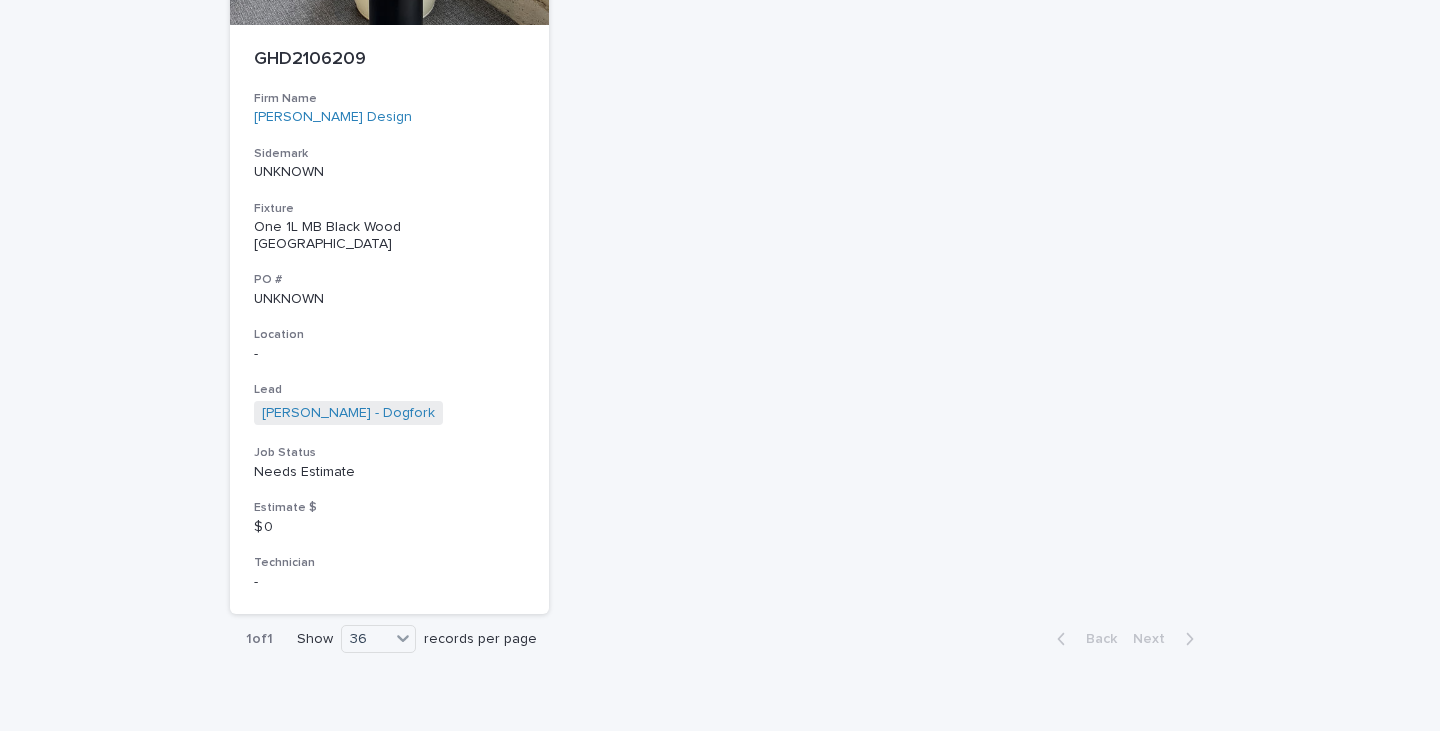 scroll, scrollTop: 1869, scrollLeft: 0, axis: vertical 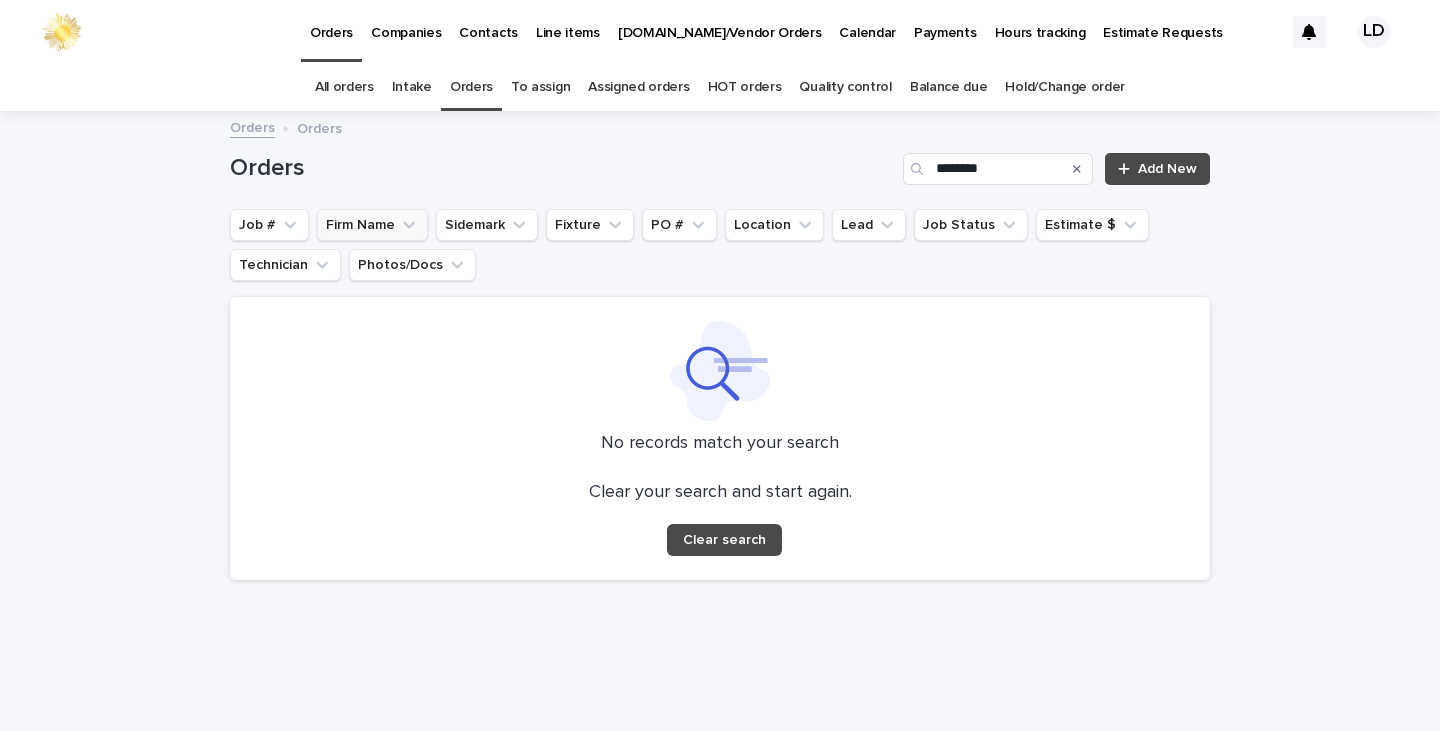 click on "Firm Name" at bounding box center [372, 225] 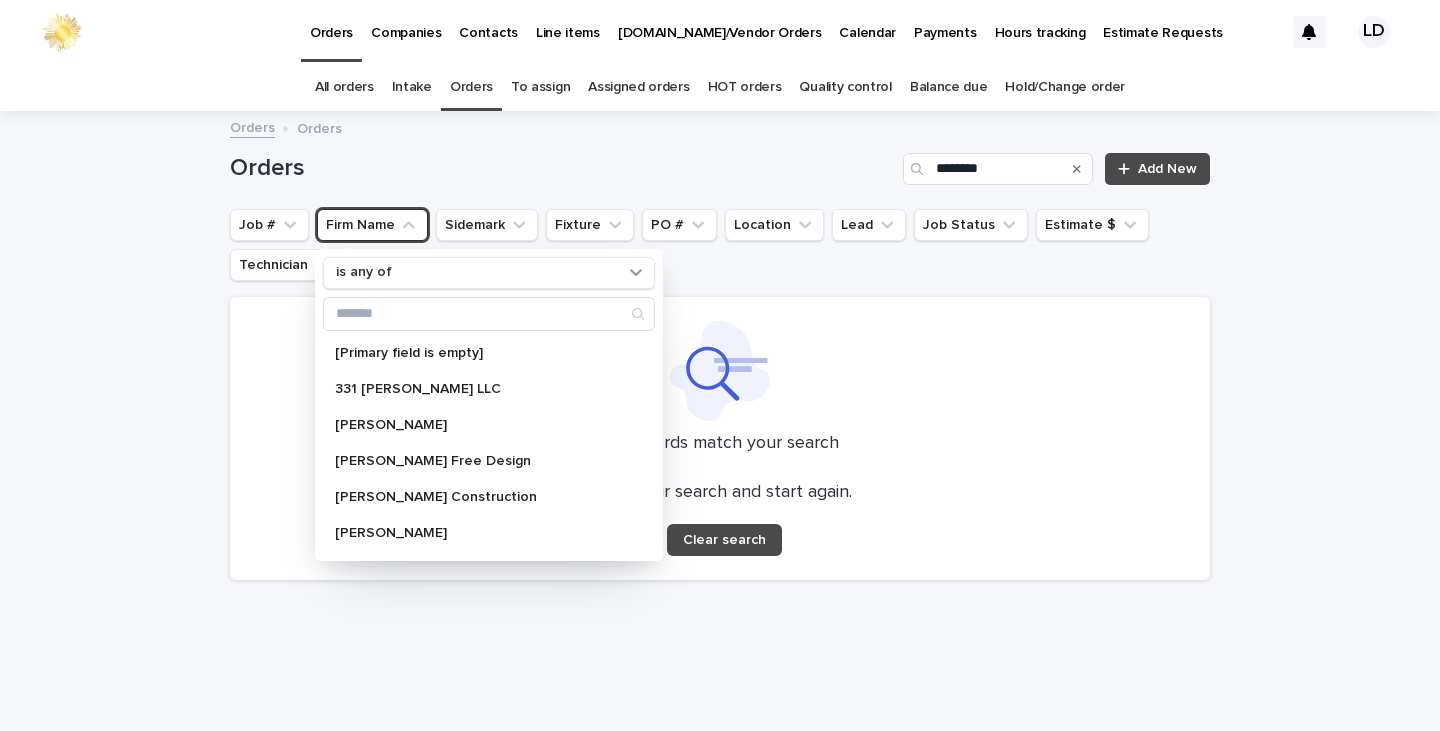 click on "Job # Firm Name is any of [Primary field is empty] 331 Greer LLC Andrew Barnett Angela Free Design Baxter Construction Ben Carlick Bernadette Lamothe Borg Trucking Buckley Kohler ID Charles Linder Deb Culloden Dogfork Douglas Boyle Erica Plam GGD INC Heather Hilliard Holly A Kopman (HAK) Jennifer Robin Interiors Jennifer Wundrow Jim Thane Joey Flynn Komater Electric L.B. Copeland, LLC Libby Wolfensperger Lisa Bailey LSSF Mary Staunton Michael Hilal Minette Gufreund MVLD Navarra Design ODADA One Off Paul Belotti Paul Blandori Paula Bennett Peter Waldor Rachel Saunders Rambeau Design Salvatore Caruso Development Corp Samantha Todd Hunter Sarah Jutras Sherry Williamson Design Inc. Studio Collins Weir Studio Nahemow Susan Levings Tim Kennedy Tina Skouras Design Torbit Studio Whiteside Management Sidemark Fixture PO # Location Lead Job Status Estimate $ Technician Photos/Docs" at bounding box center [720, 245] 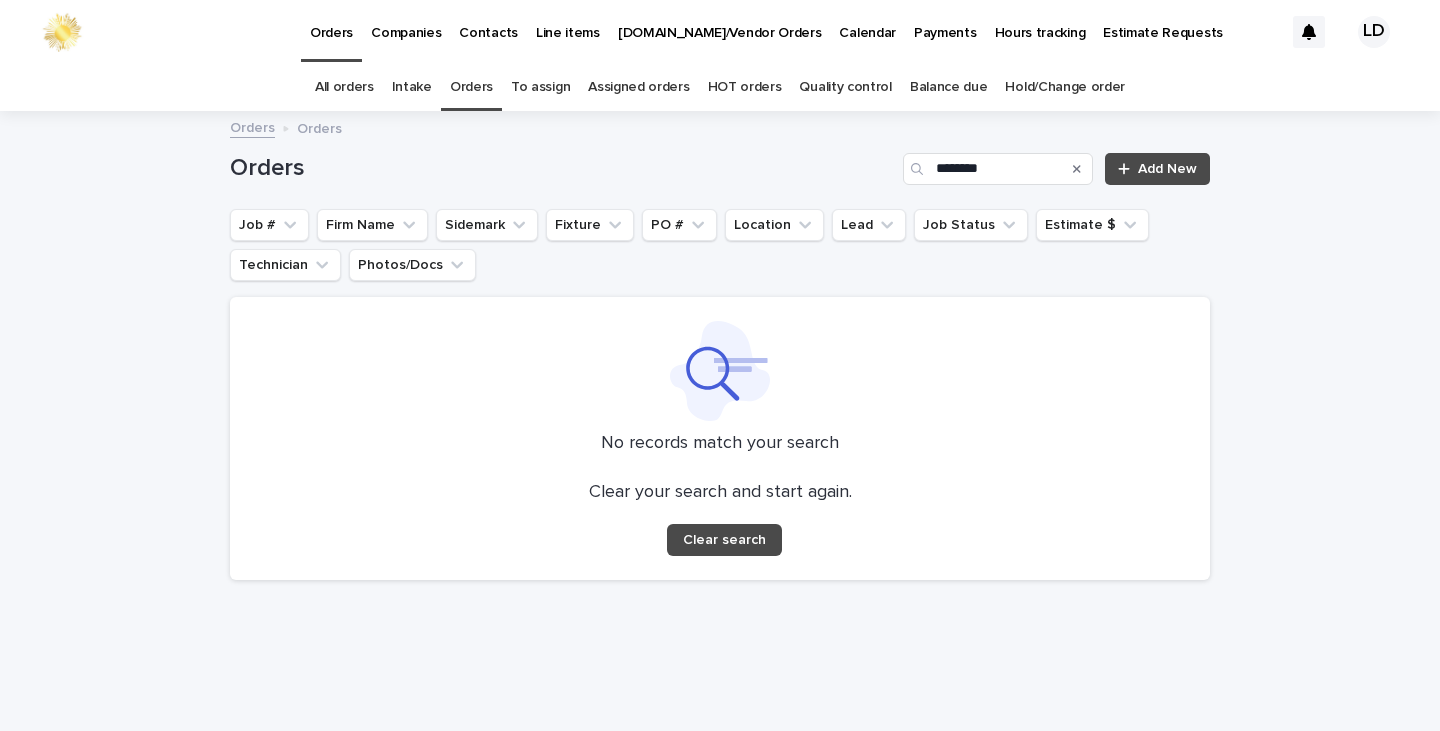 click on "Orders" at bounding box center (471, 87) 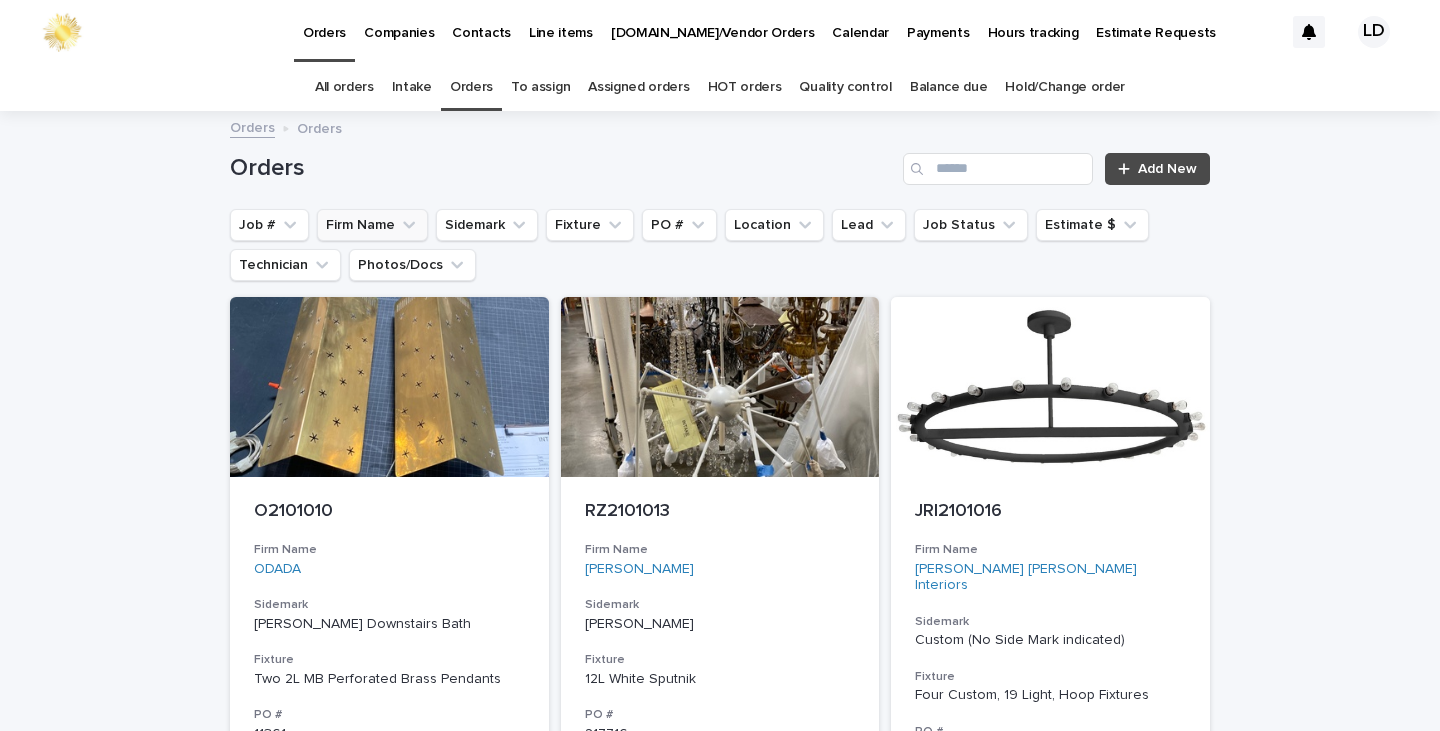 click on "Firm Name" at bounding box center (372, 225) 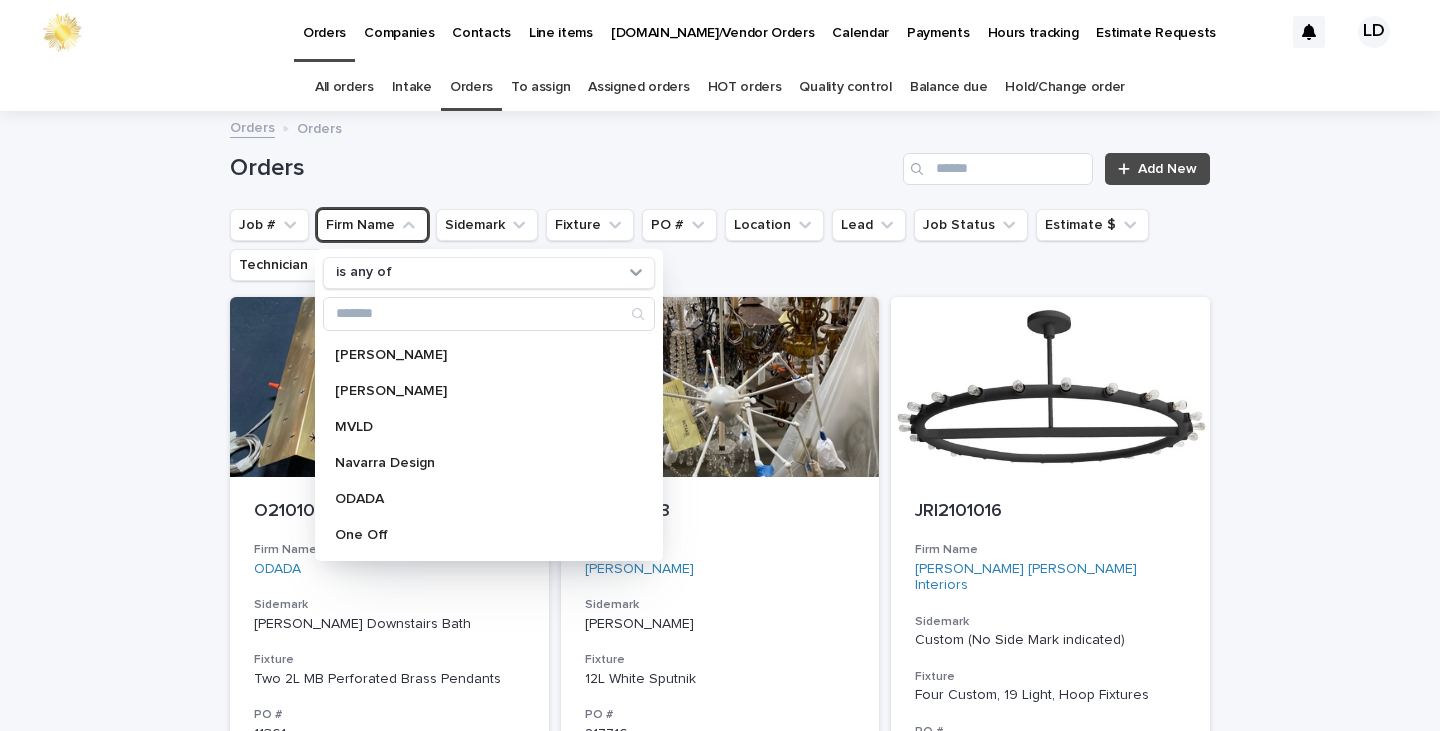 scroll, scrollTop: 990, scrollLeft: 0, axis: vertical 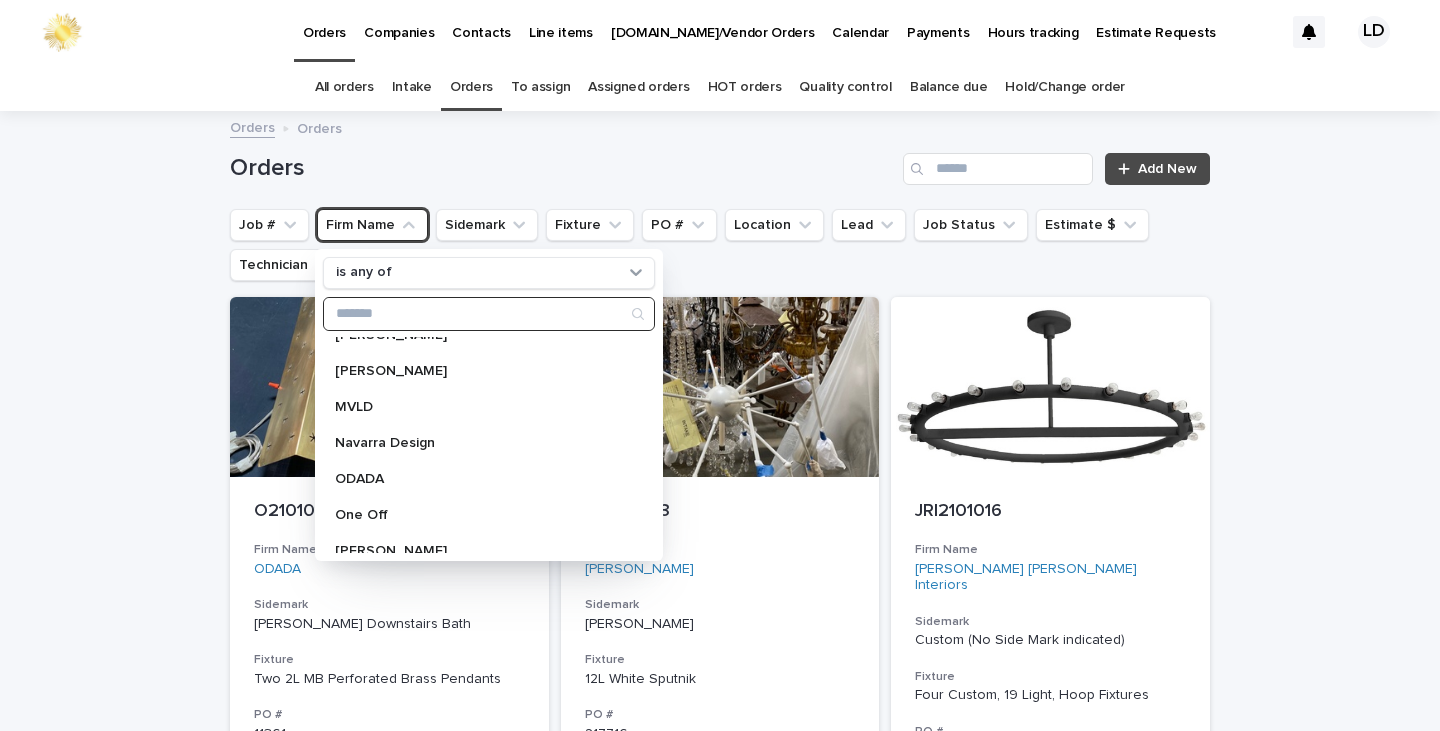 click at bounding box center [489, 314] 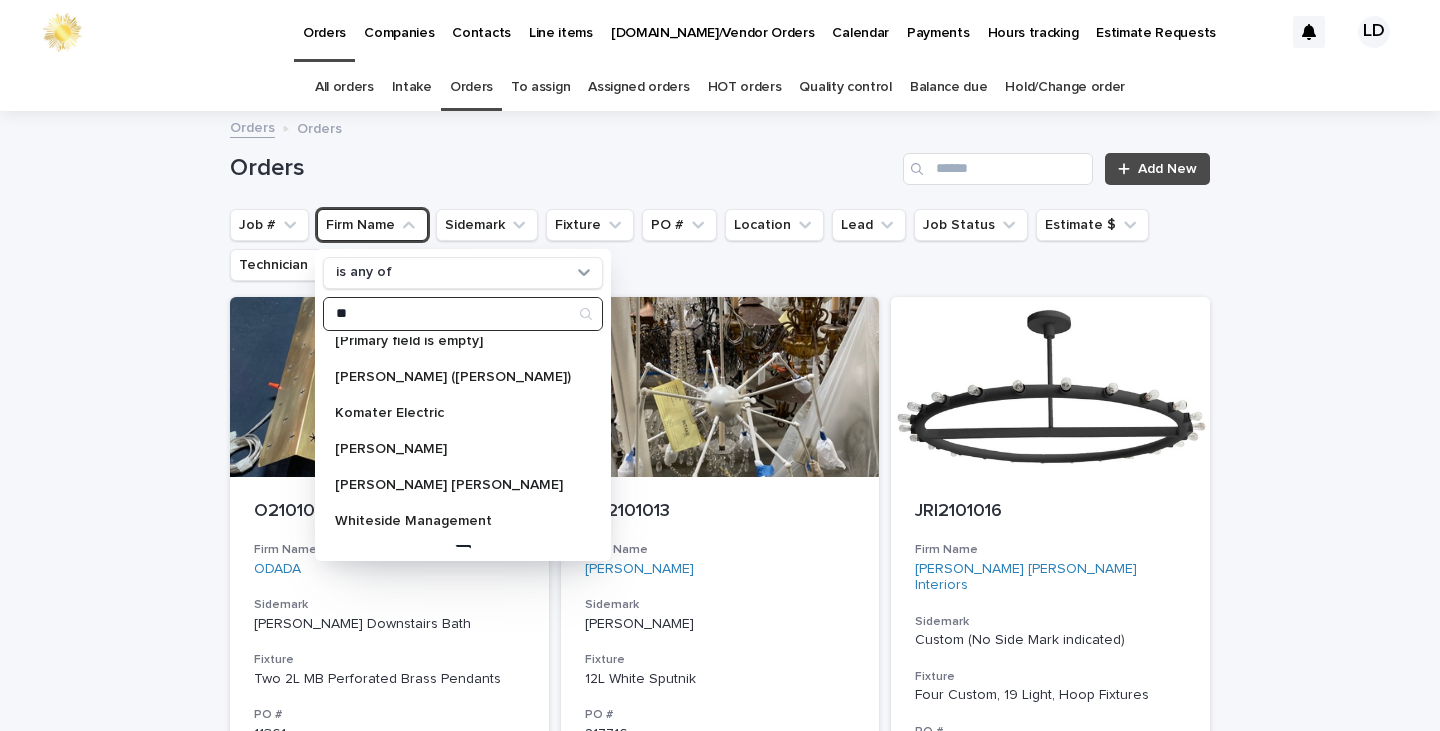scroll, scrollTop: 0, scrollLeft: 0, axis: both 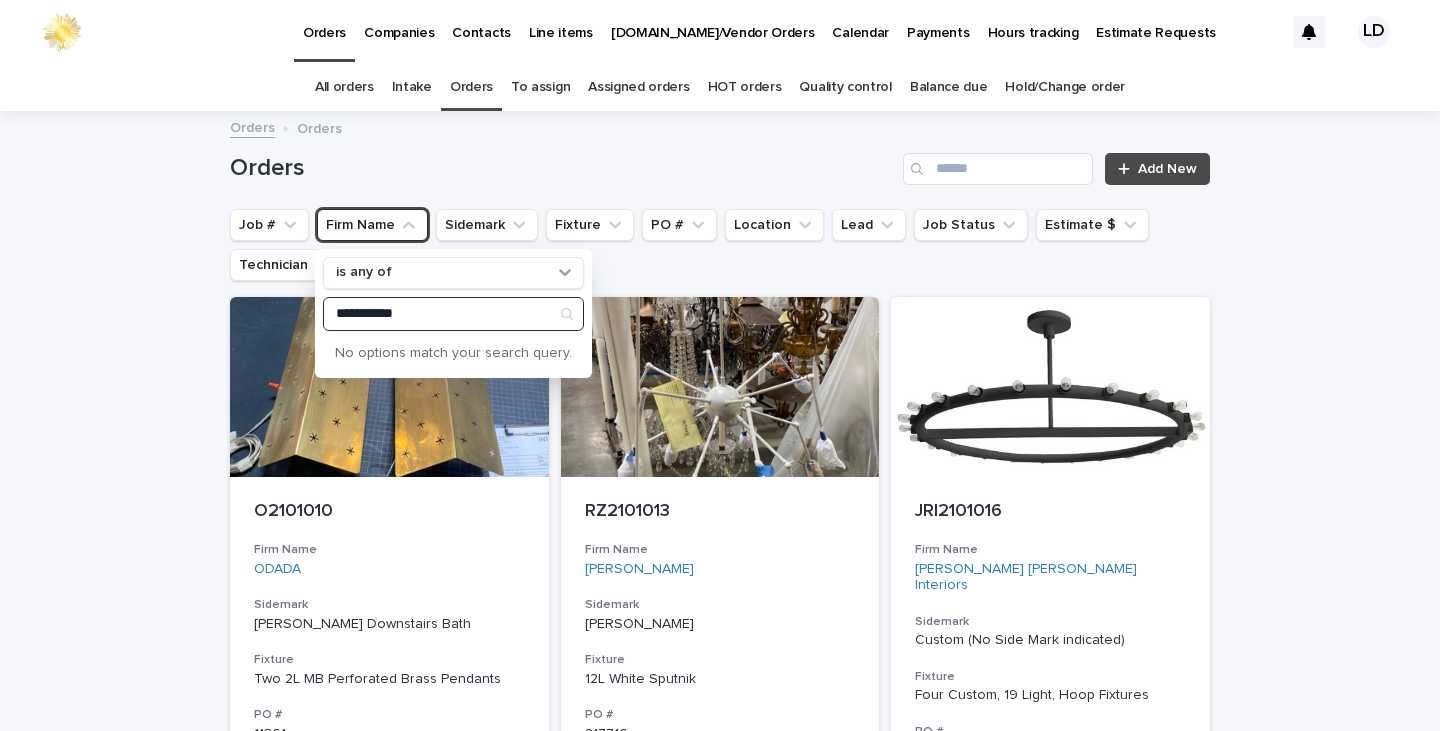 click on "**********" at bounding box center (453, 314) 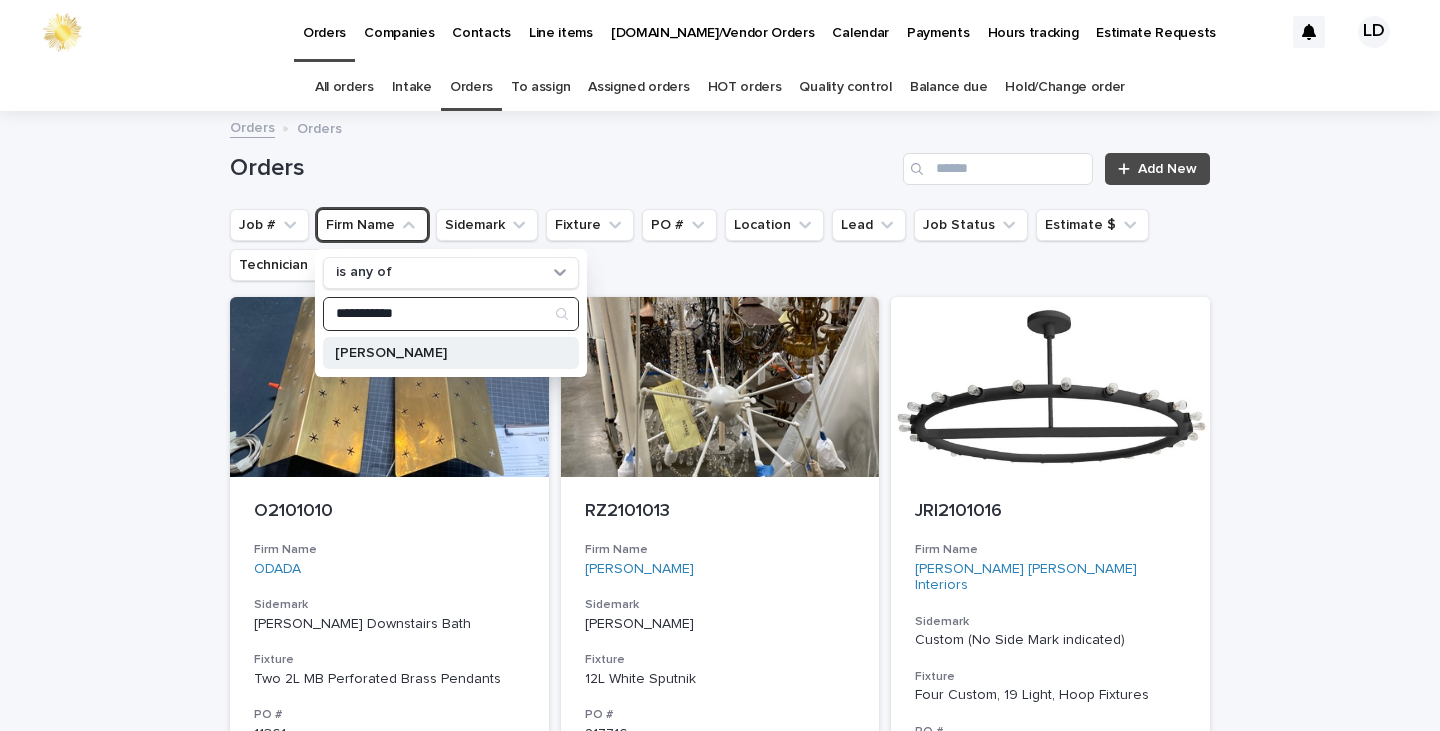 type on "**********" 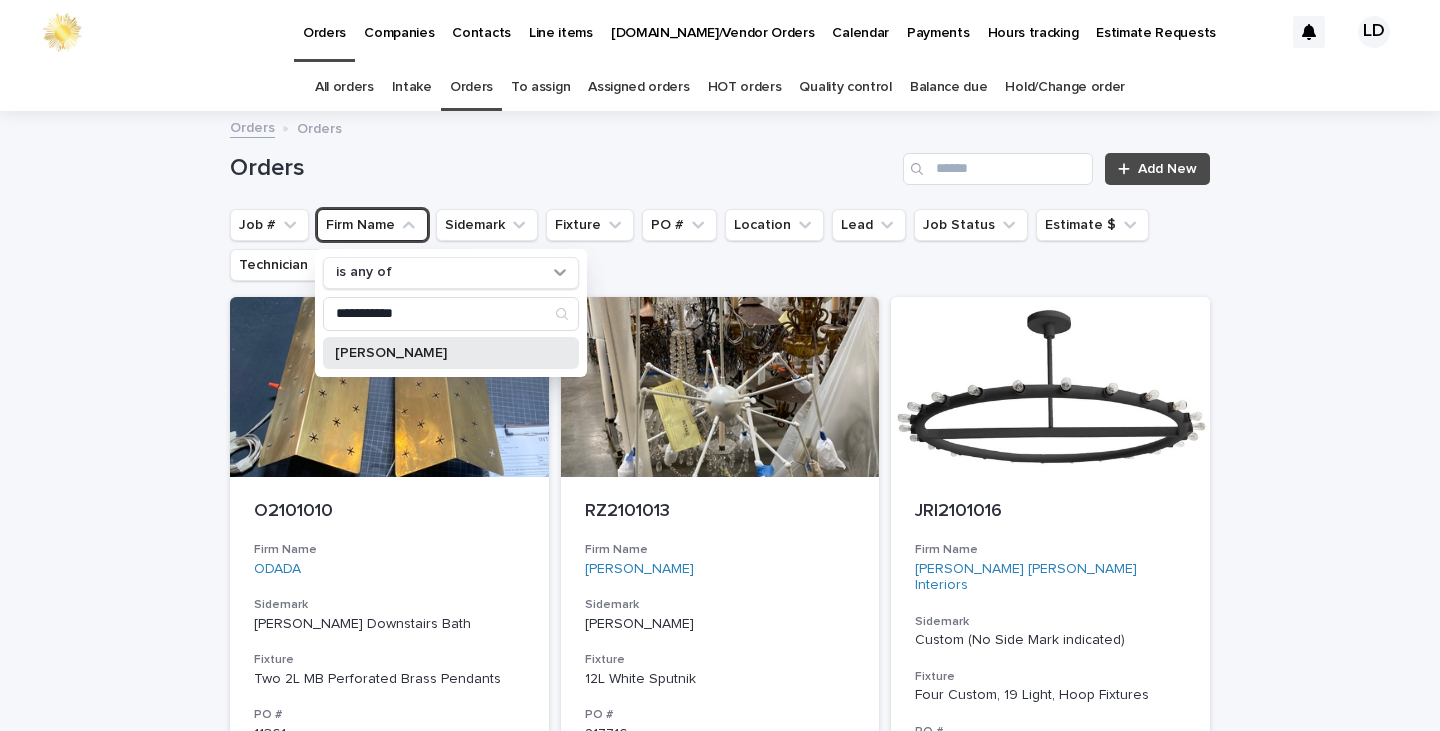 click on "[PERSON_NAME]" at bounding box center (441, 353) 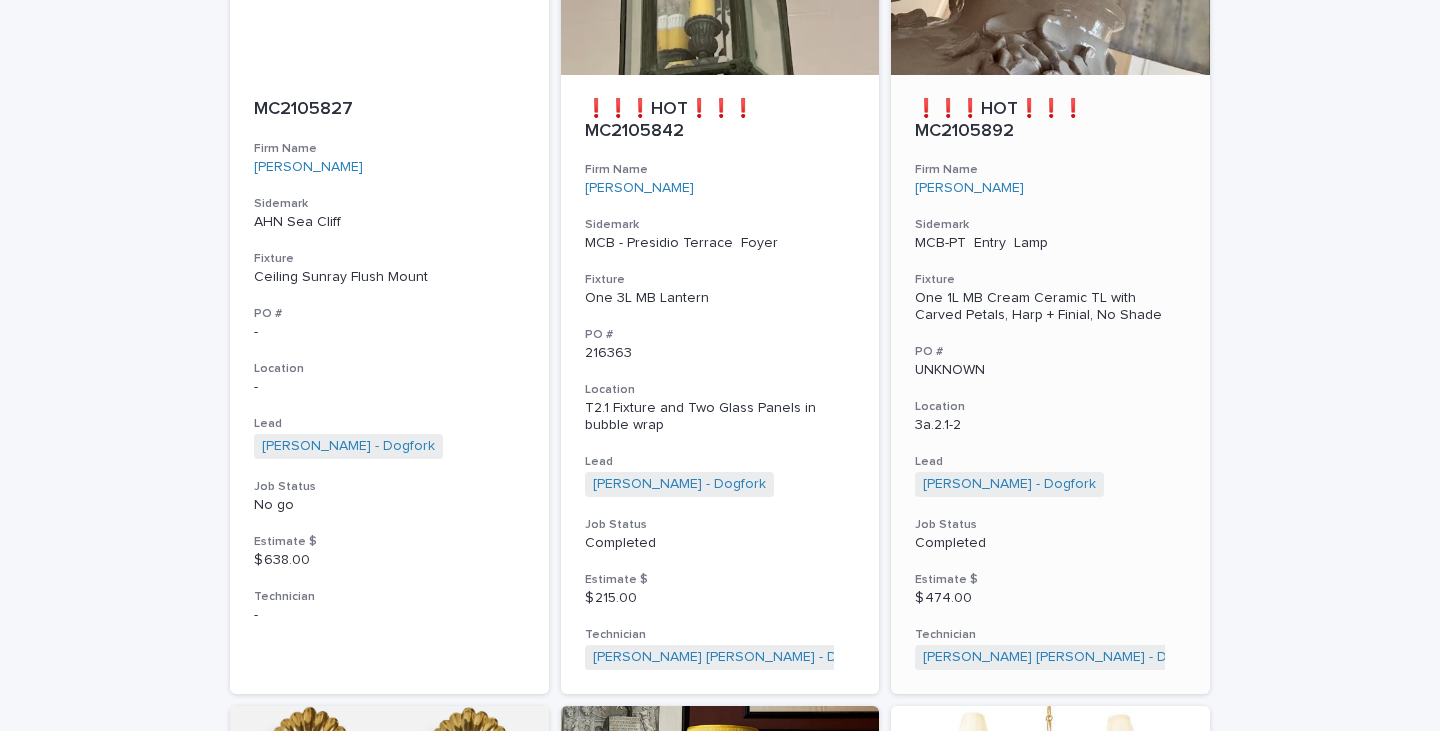 scroll, scrollTop: 5300, scrollLeft: 0, axis: vertical 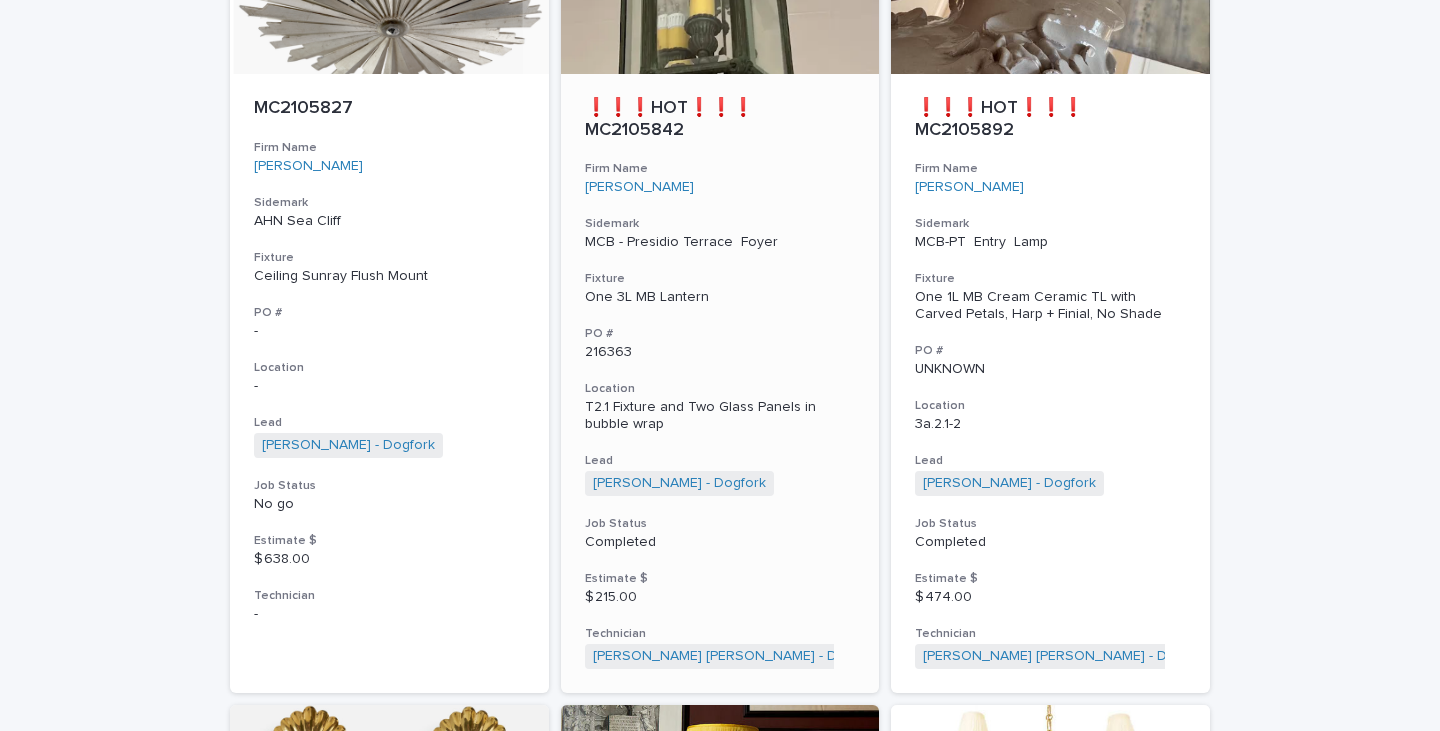 click on "T2.1 Fixture and Two Glass Panels in bubble wrap" at bounding box center [720, 416] 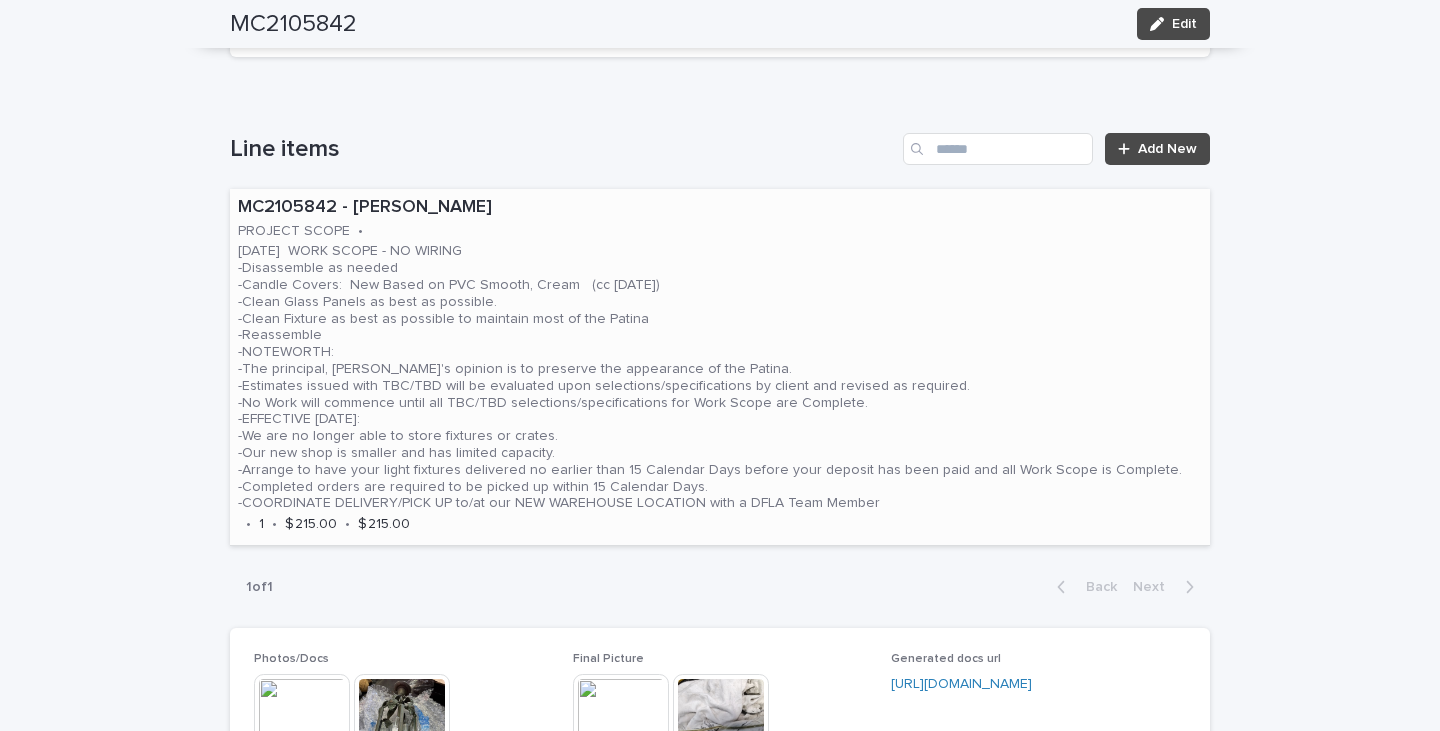 scroll, scrollTop: 1300, scrollLeft: 0, axis: vertical 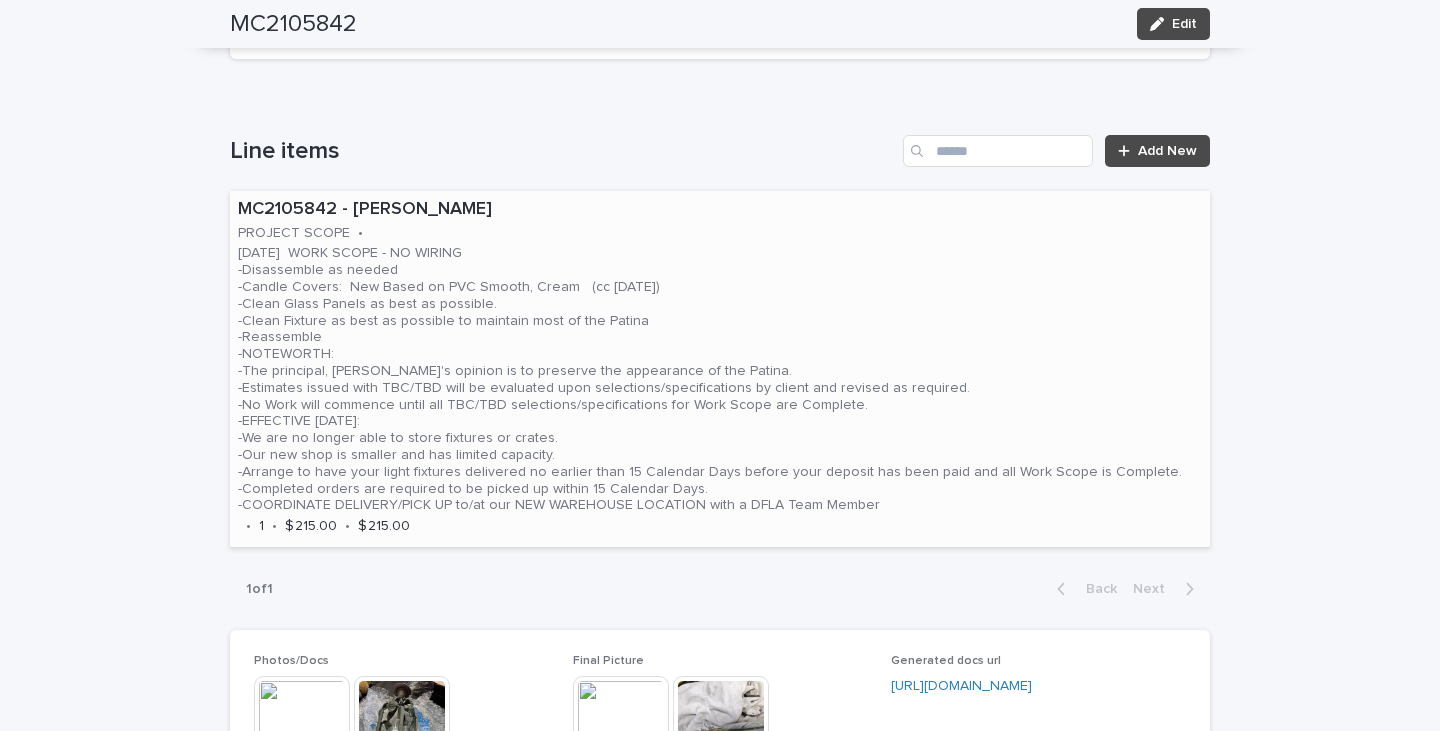 drag, startPoint x: 1166, startPoint y: 17, endPoint x: 584, endPoint y: 447, distance: 723.6187 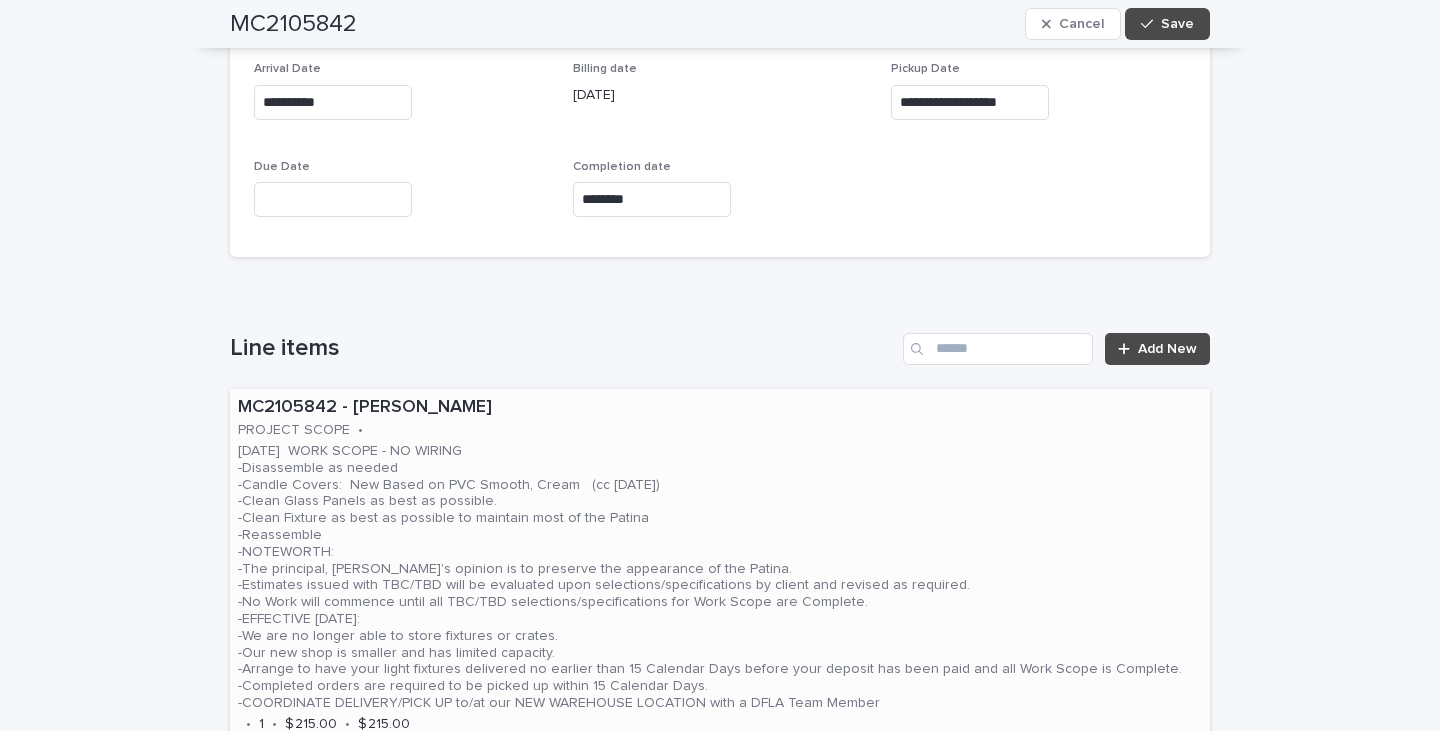 click on "MC2105842 - [PERSON_NAME]" at bounding box center (720, 408) 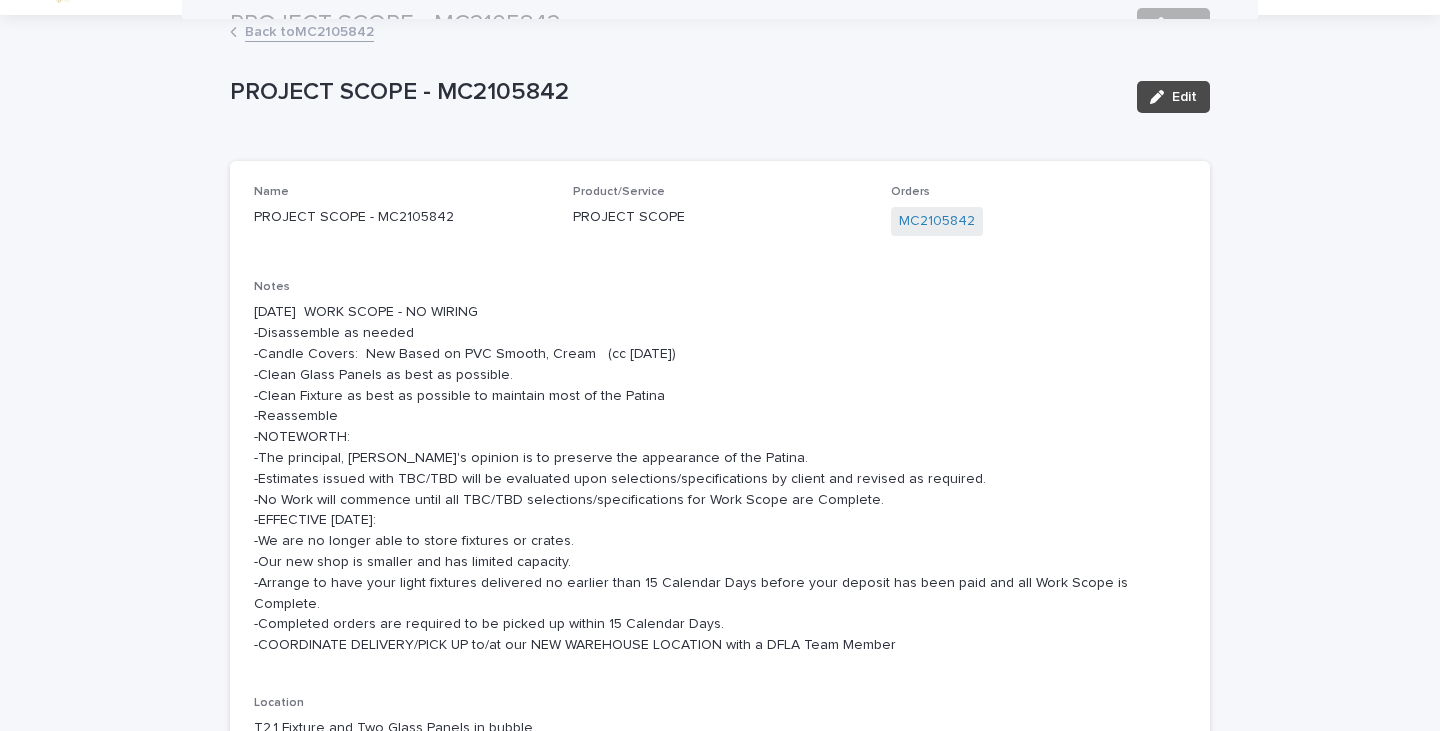 scroll, scrollTop: 0, scrollLeft: 0, axis: both 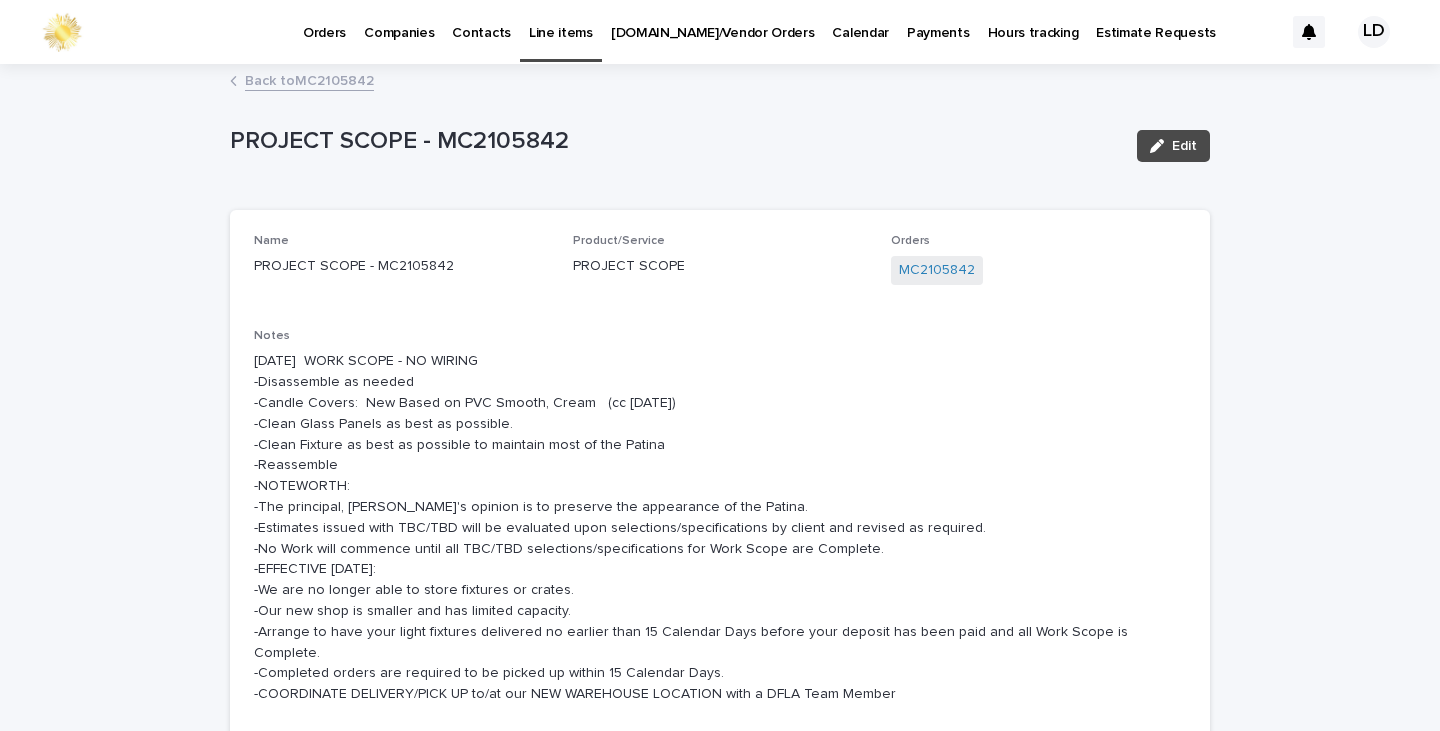 click on "Orders" at bounding box center [324, 21] 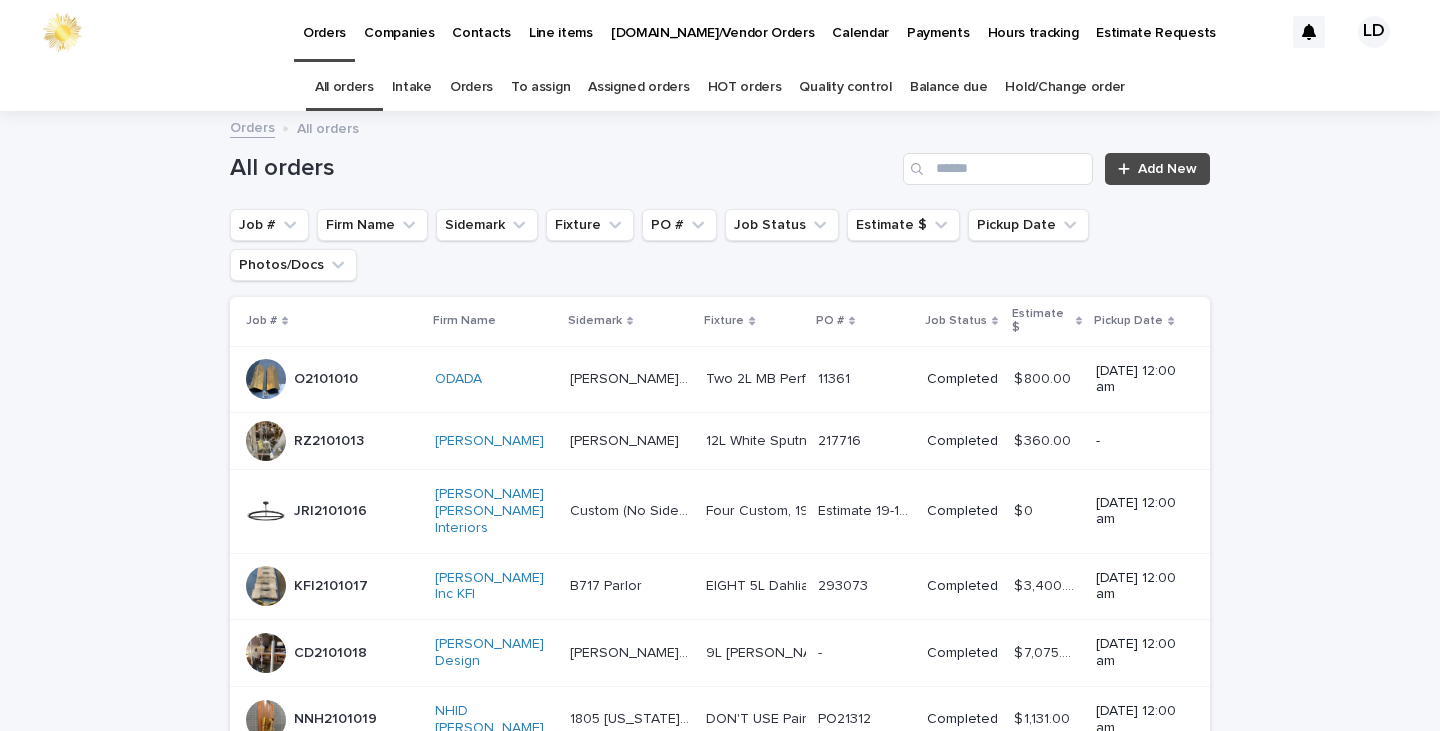 click on "Orders" at bounding box center (471, 87) 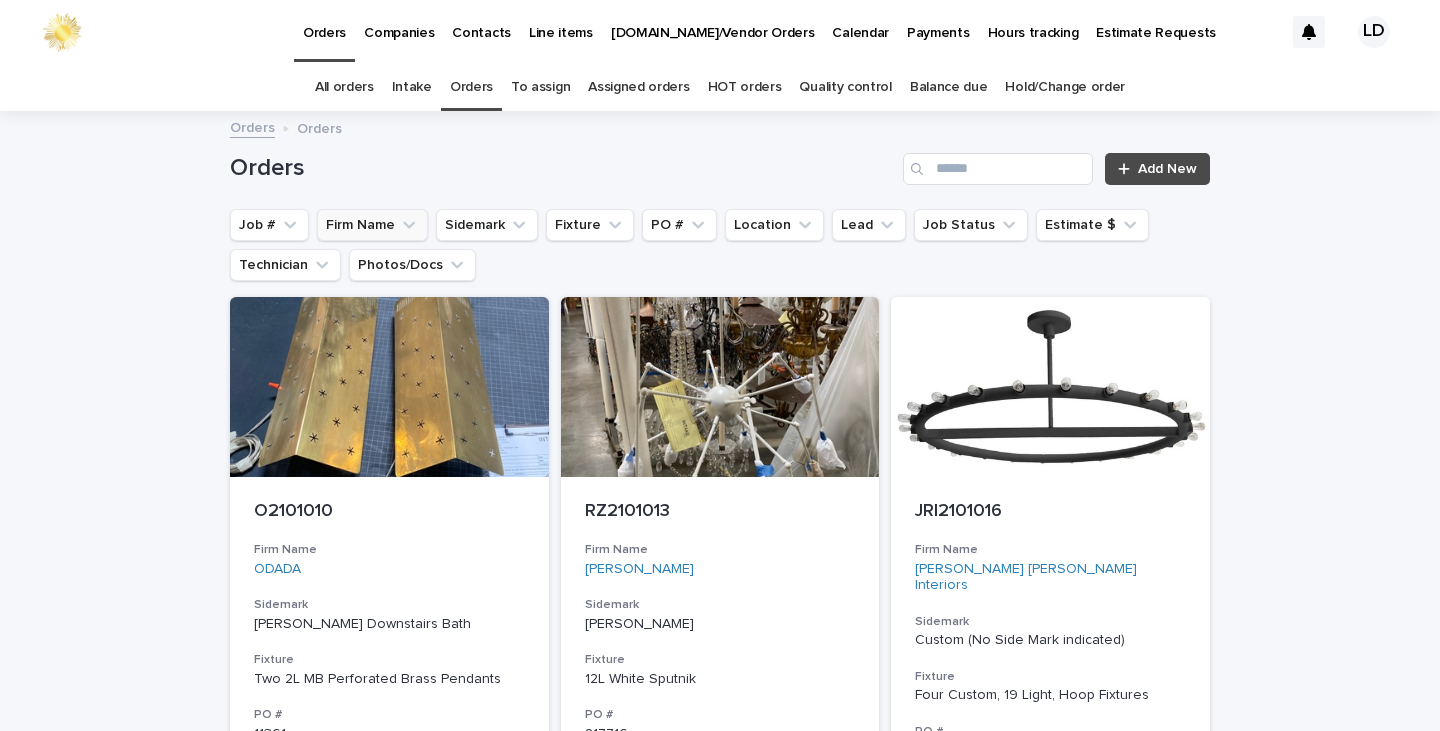 click on "Firm Name" at bounding box center [372, 225] 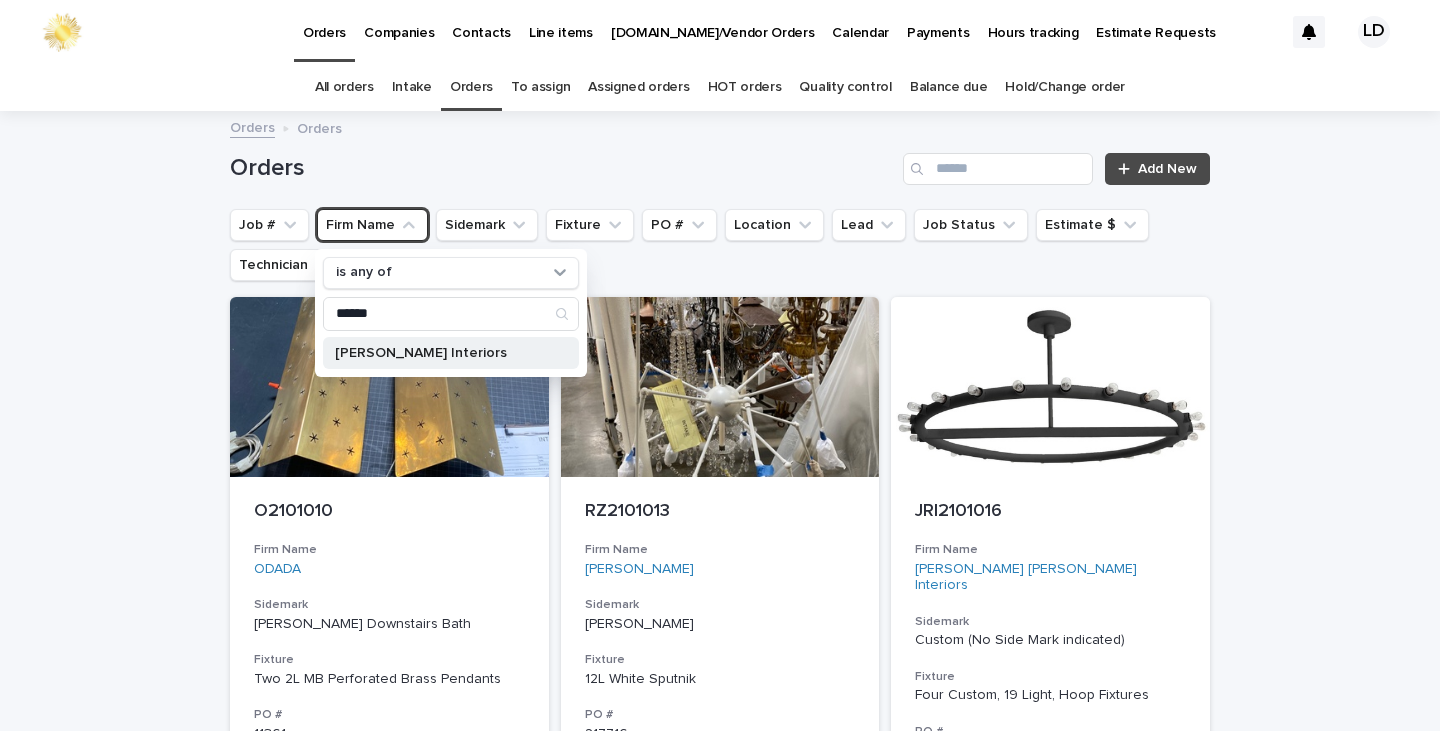 type on "******" 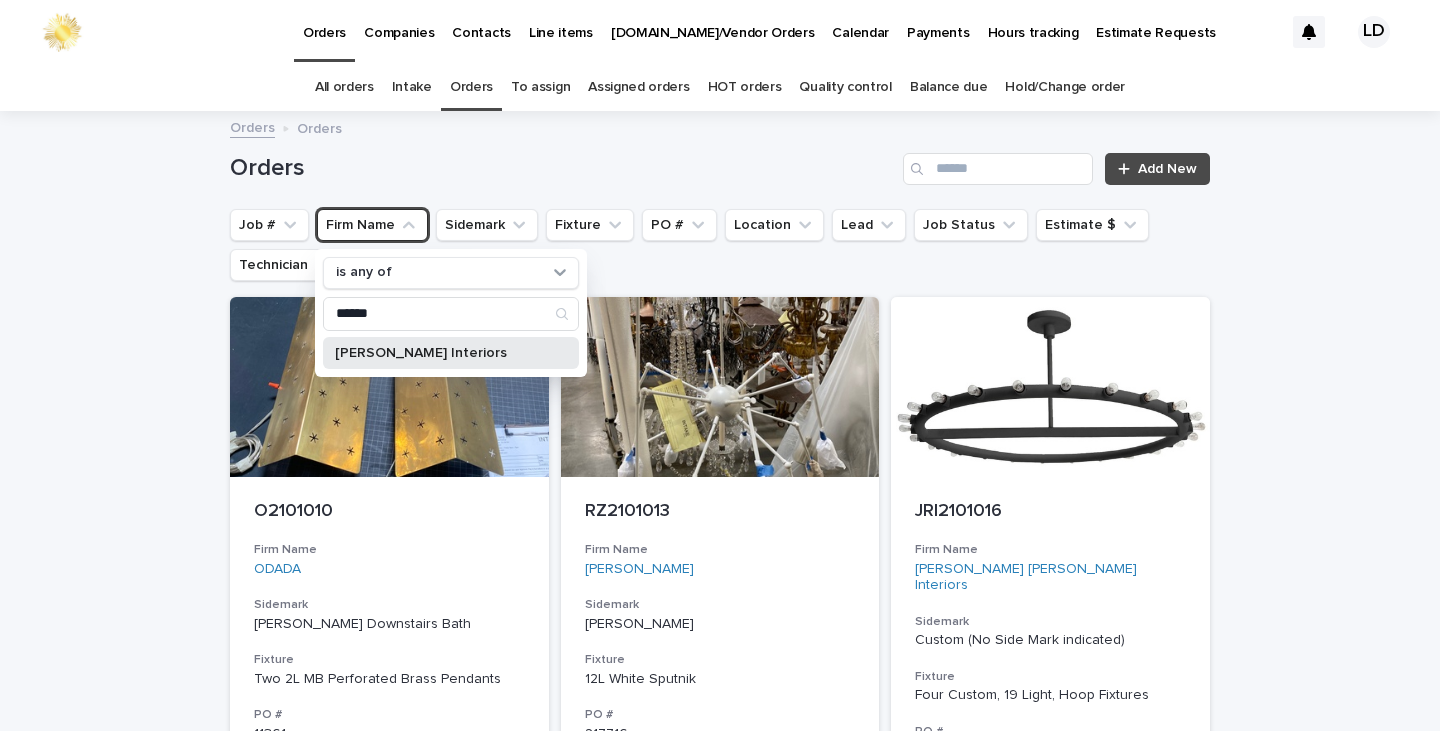 click on "Julie Rootes Interiors" at bounding box center (441, 353) 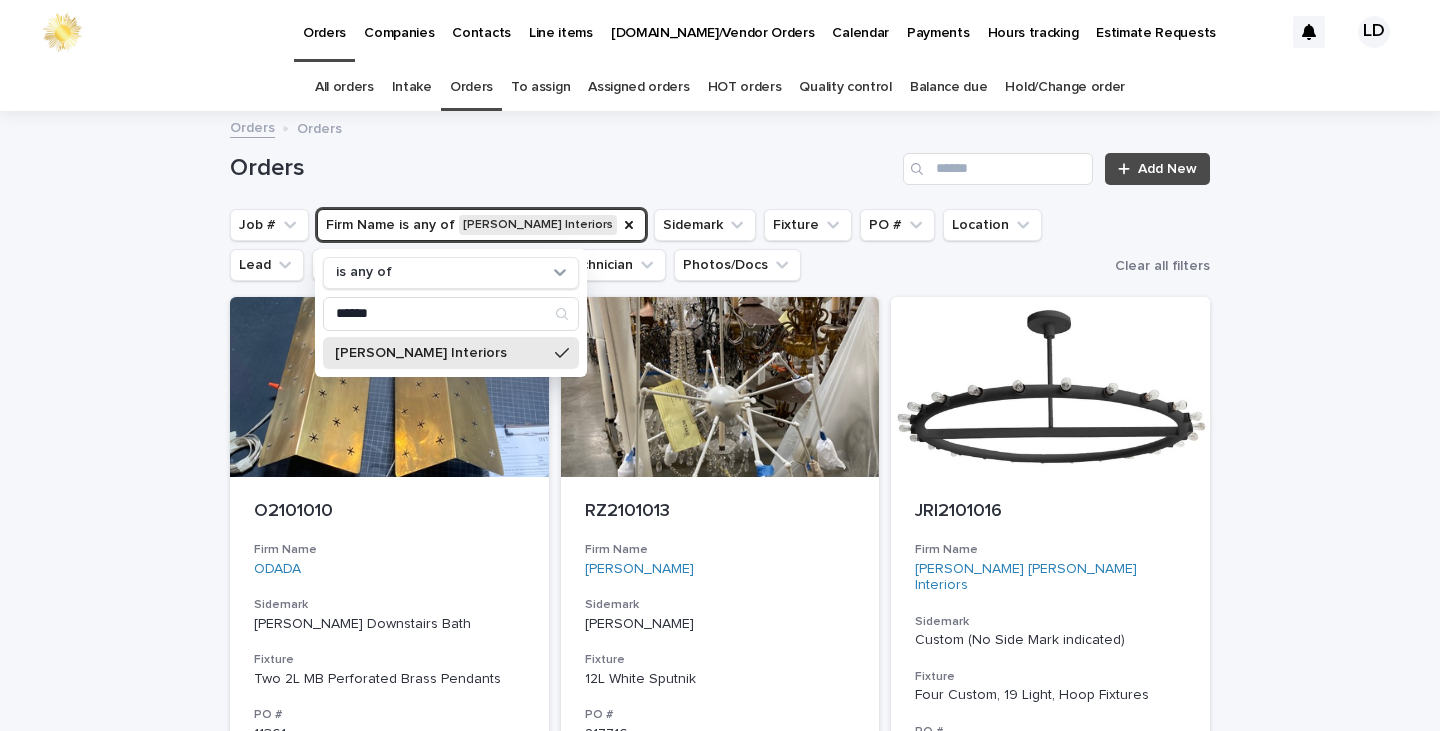 click on "Orders Orders" at bounding box center (720, 129) 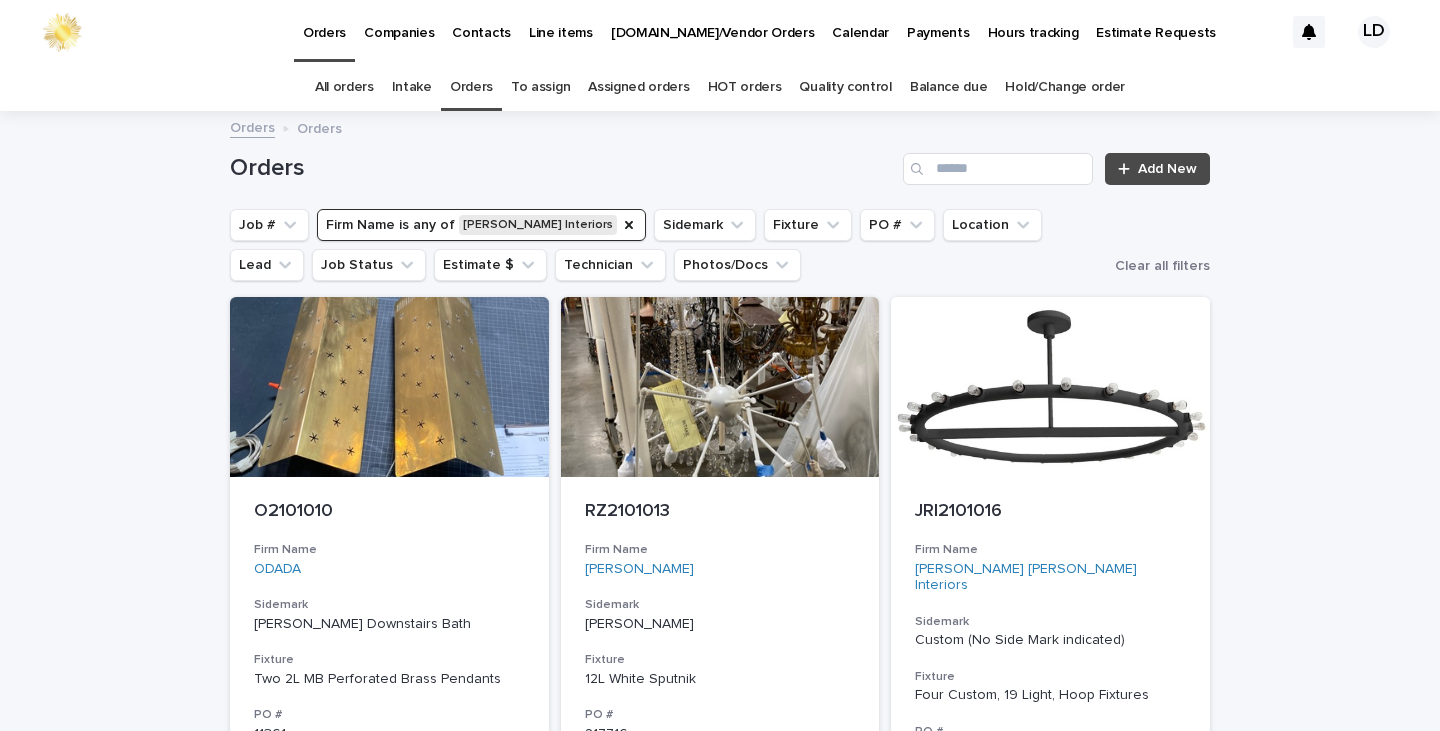click on "Orders Orders" at bounding box center (720, 129) 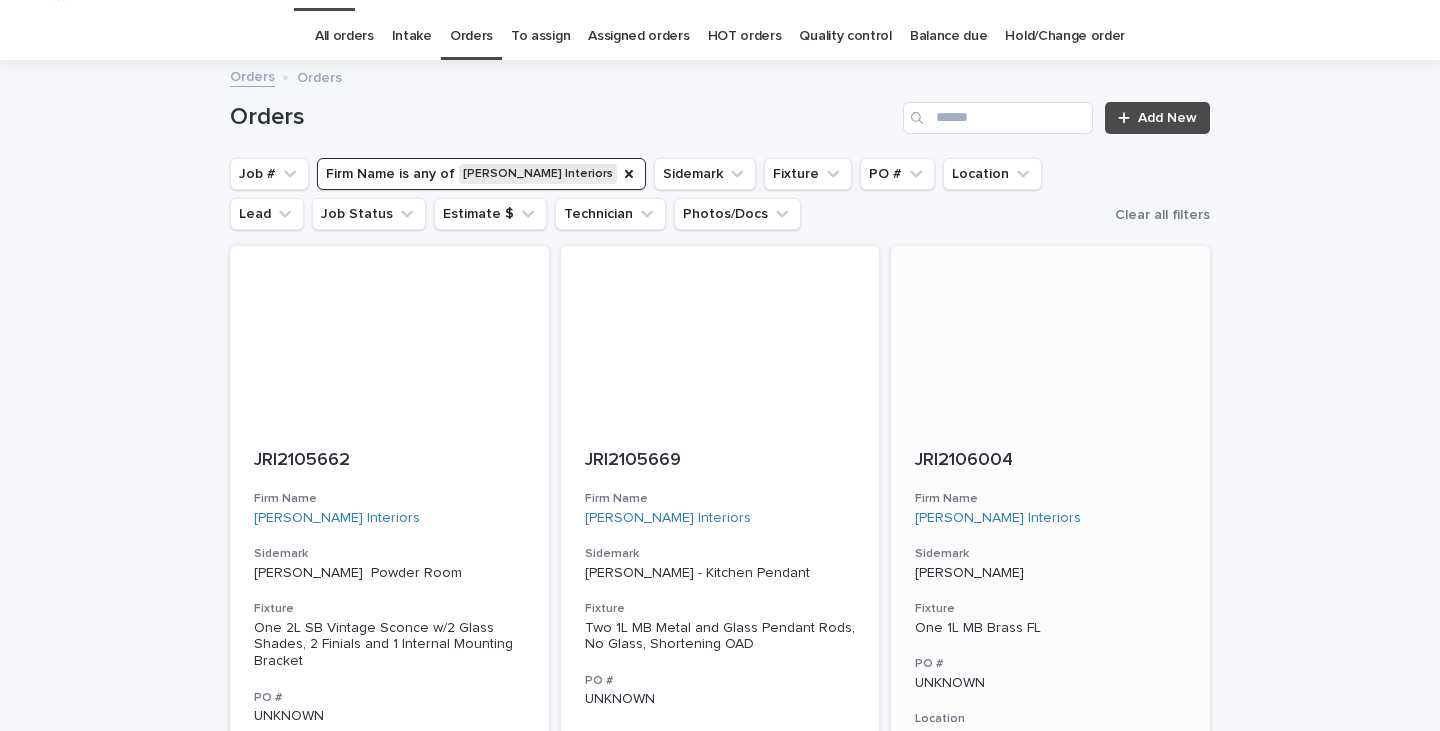 scroll, scrollTop: 0, scrollLeft: 0, axis: both 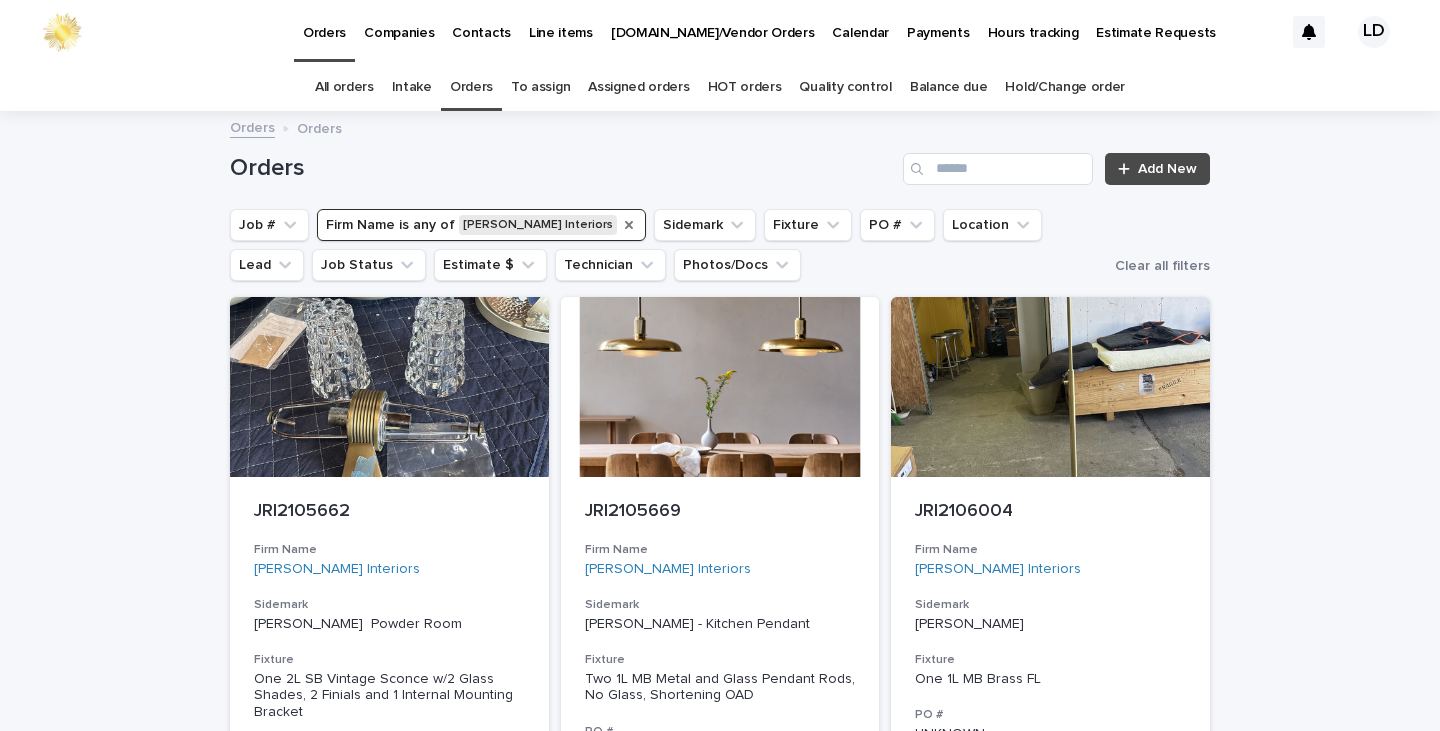 click 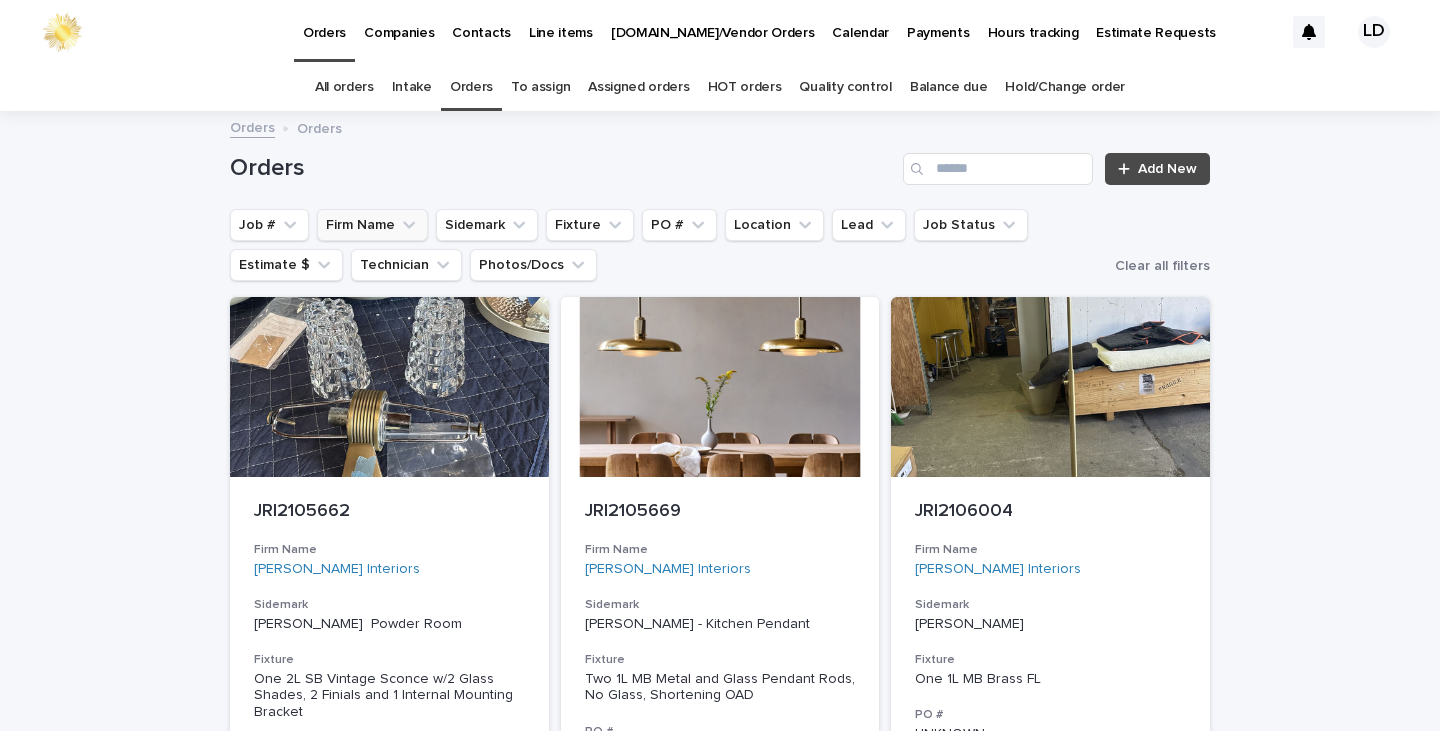 click on "Orders" at bounding box center [562, 168] 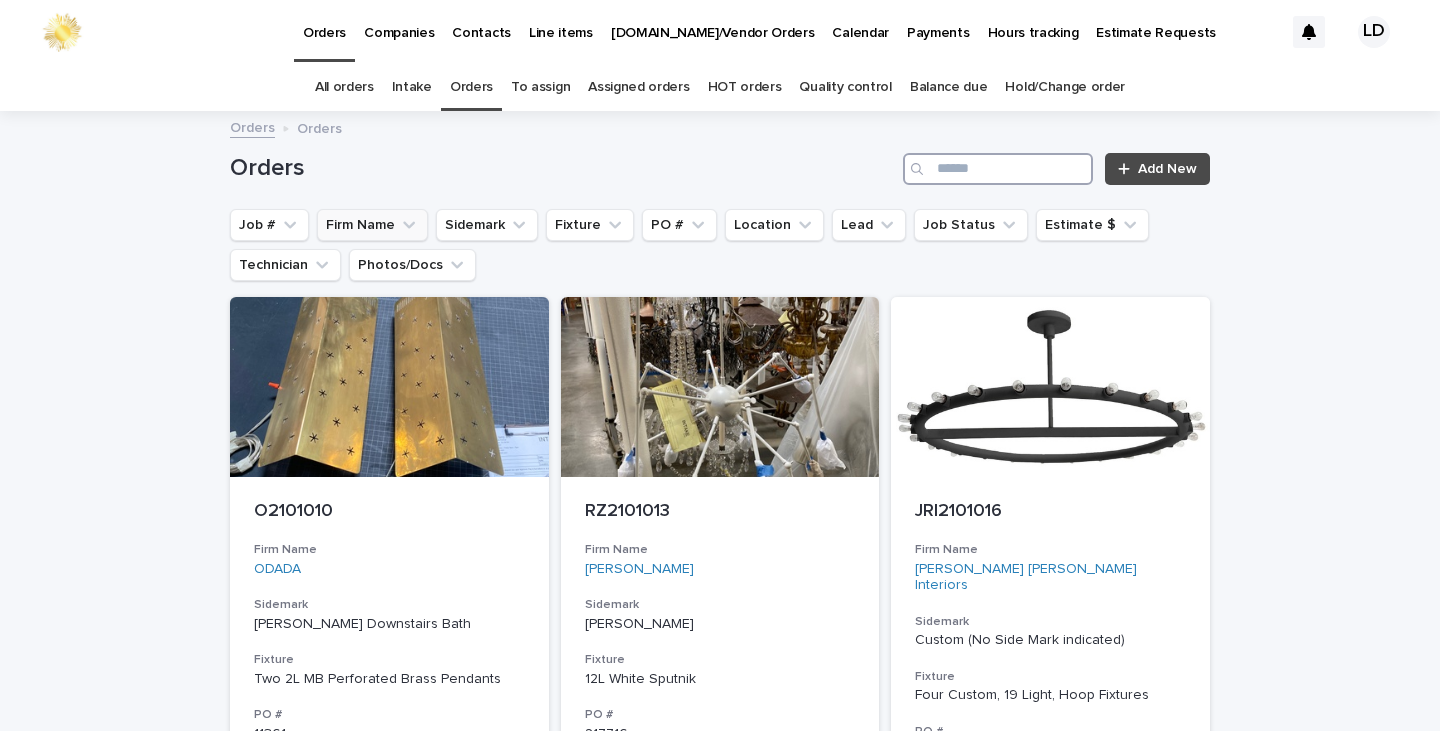 click at bounding box center [998, 169] 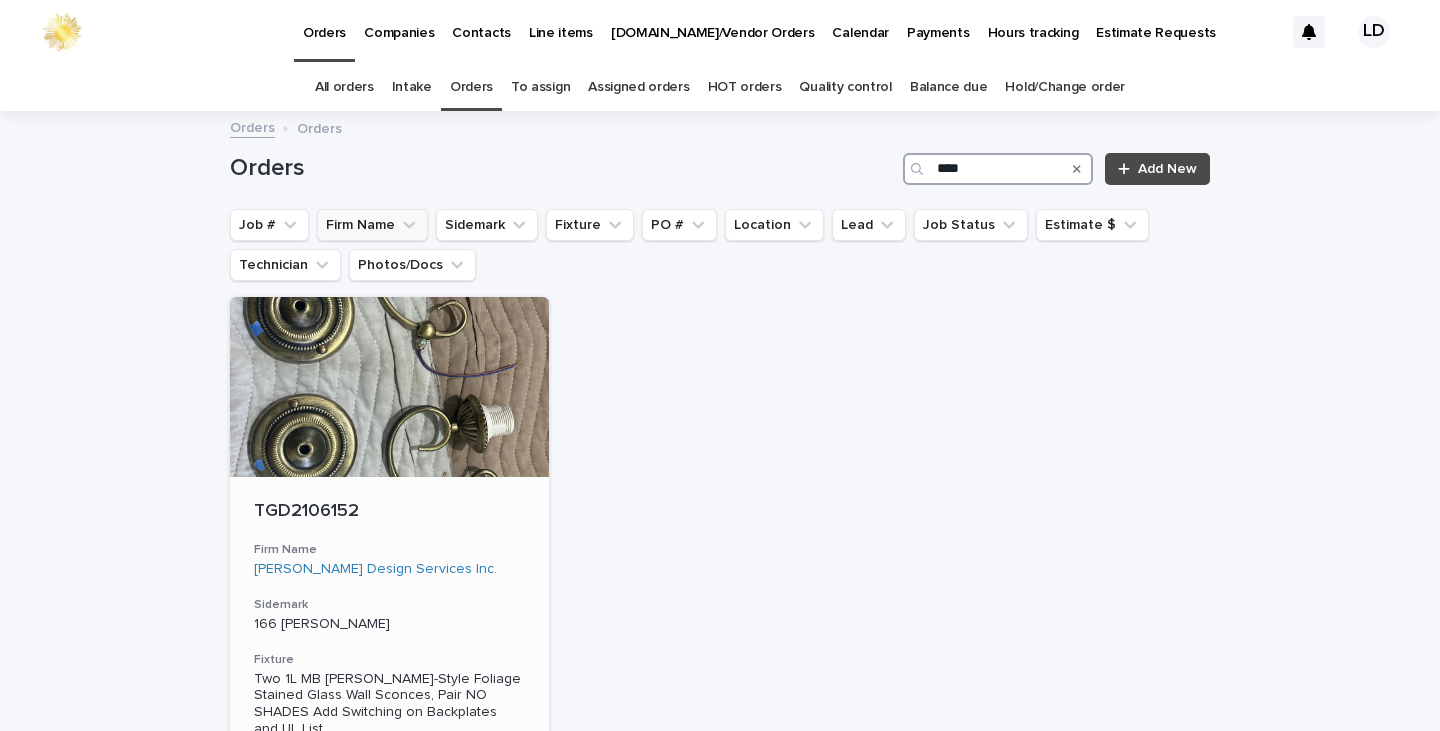 type on "****" 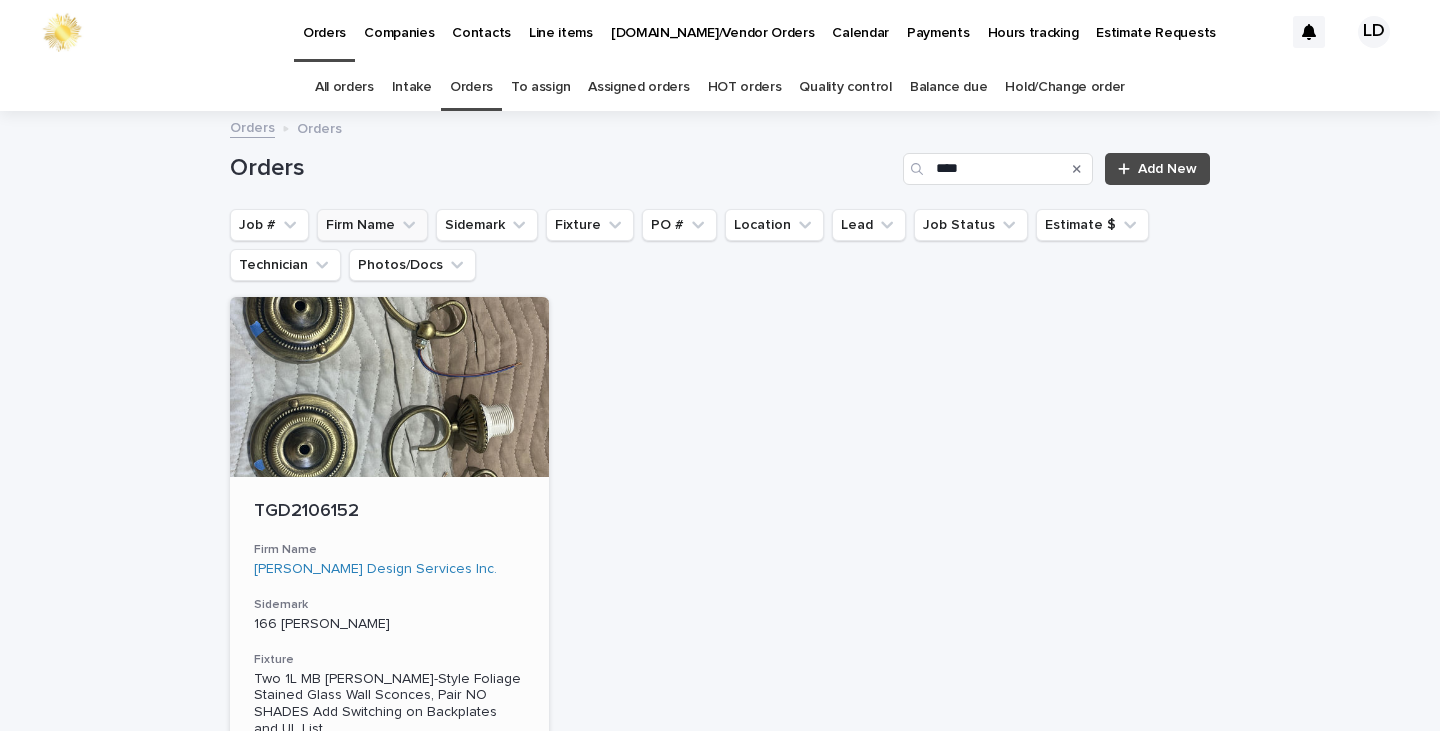 click at bounding box center [389, 387] 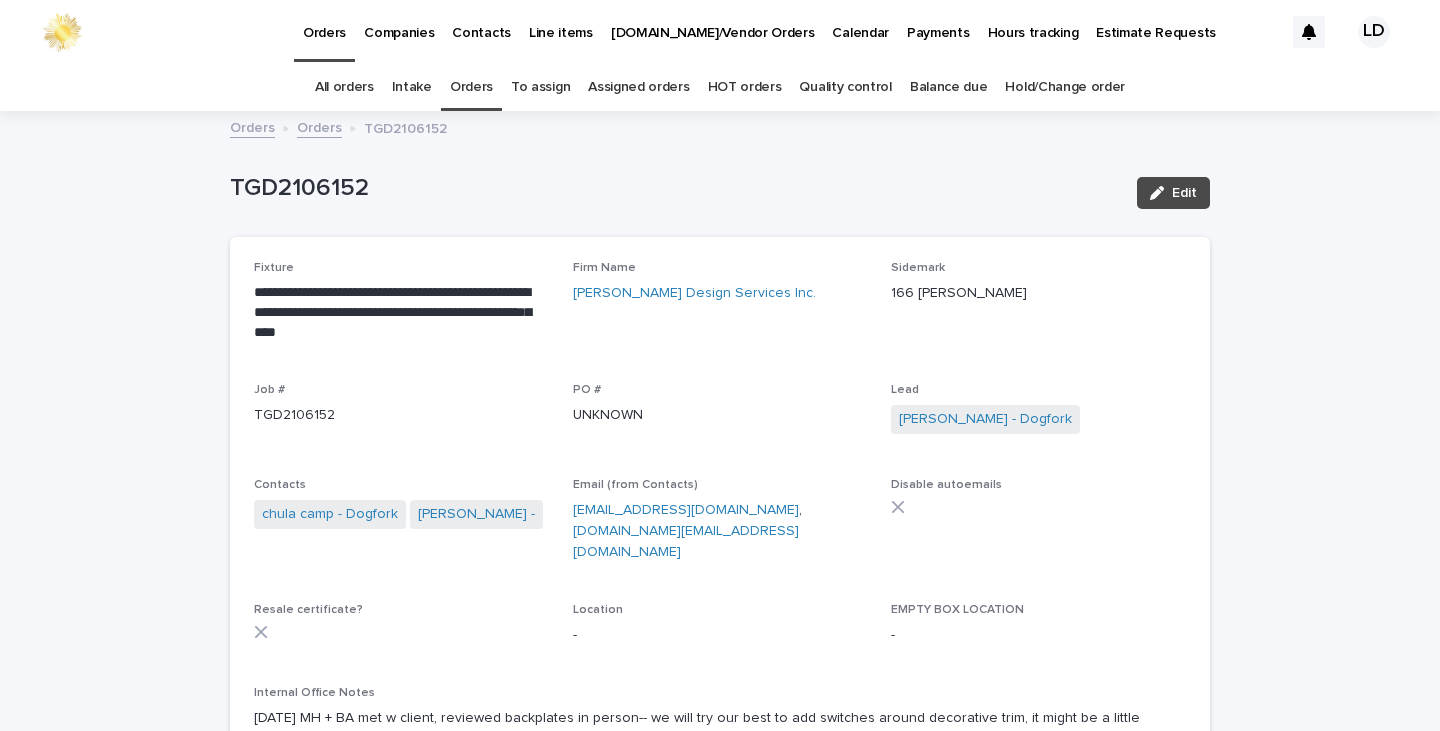 drag, startPoint x: 1151, startPoint y: 194, endPoint x: 934, endPoint y: 281, distance: 233.79051 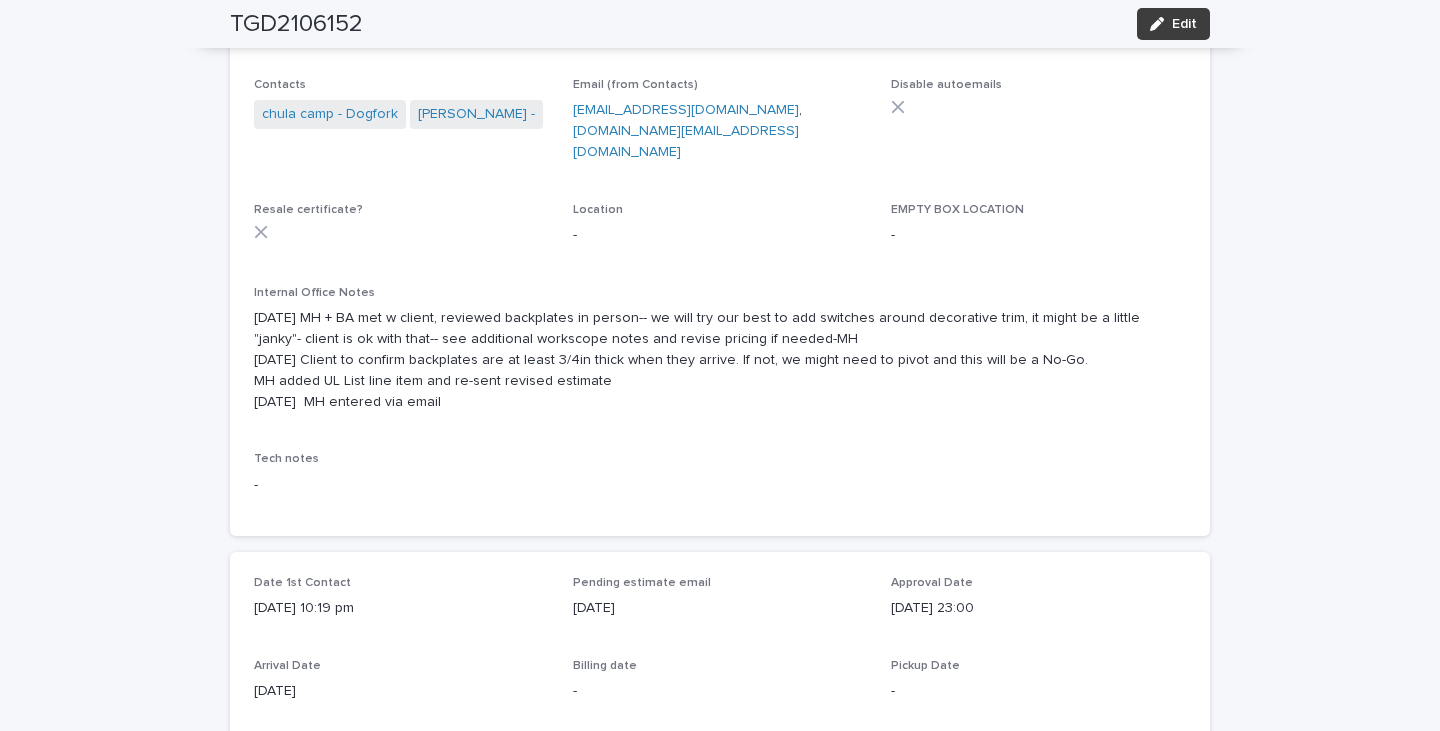 click at bounding box center (1161, 24) 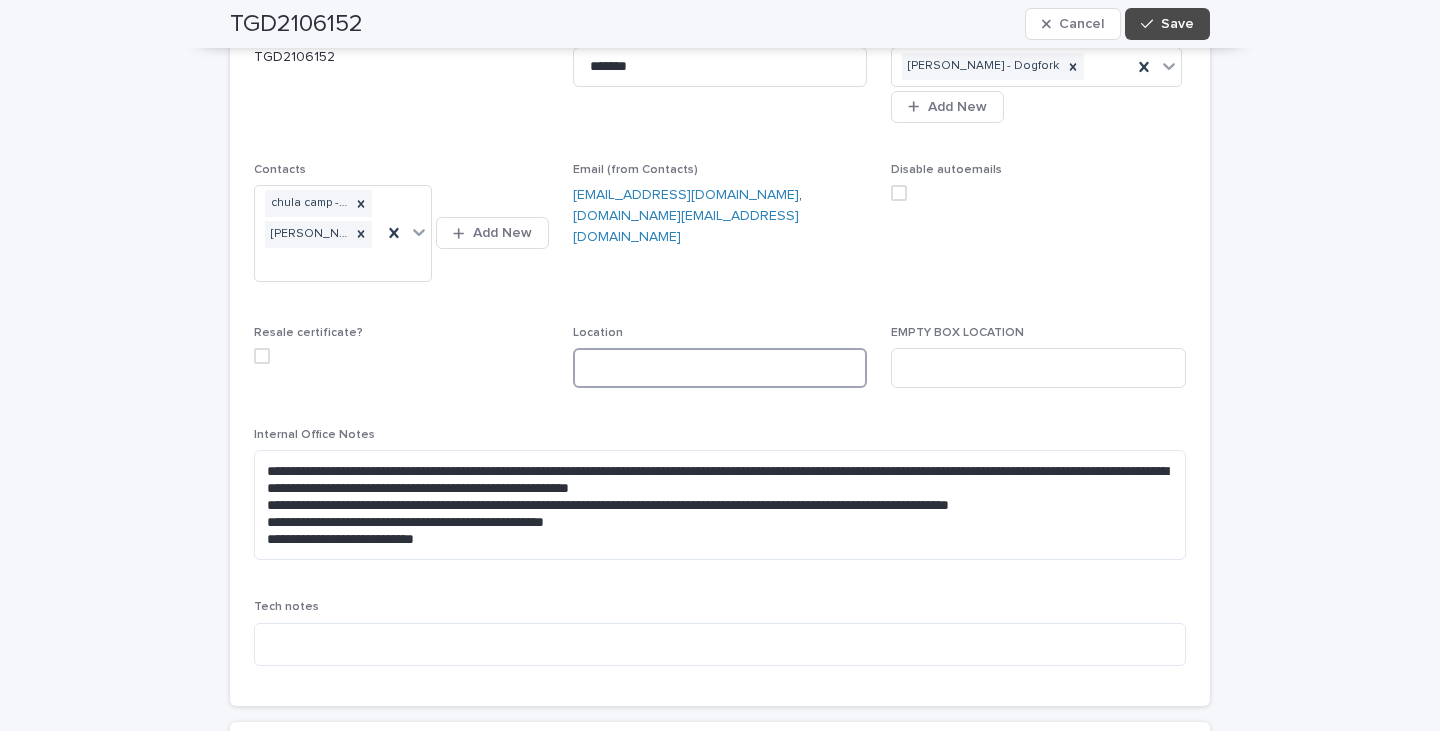 click at bounding box center (720, 368) 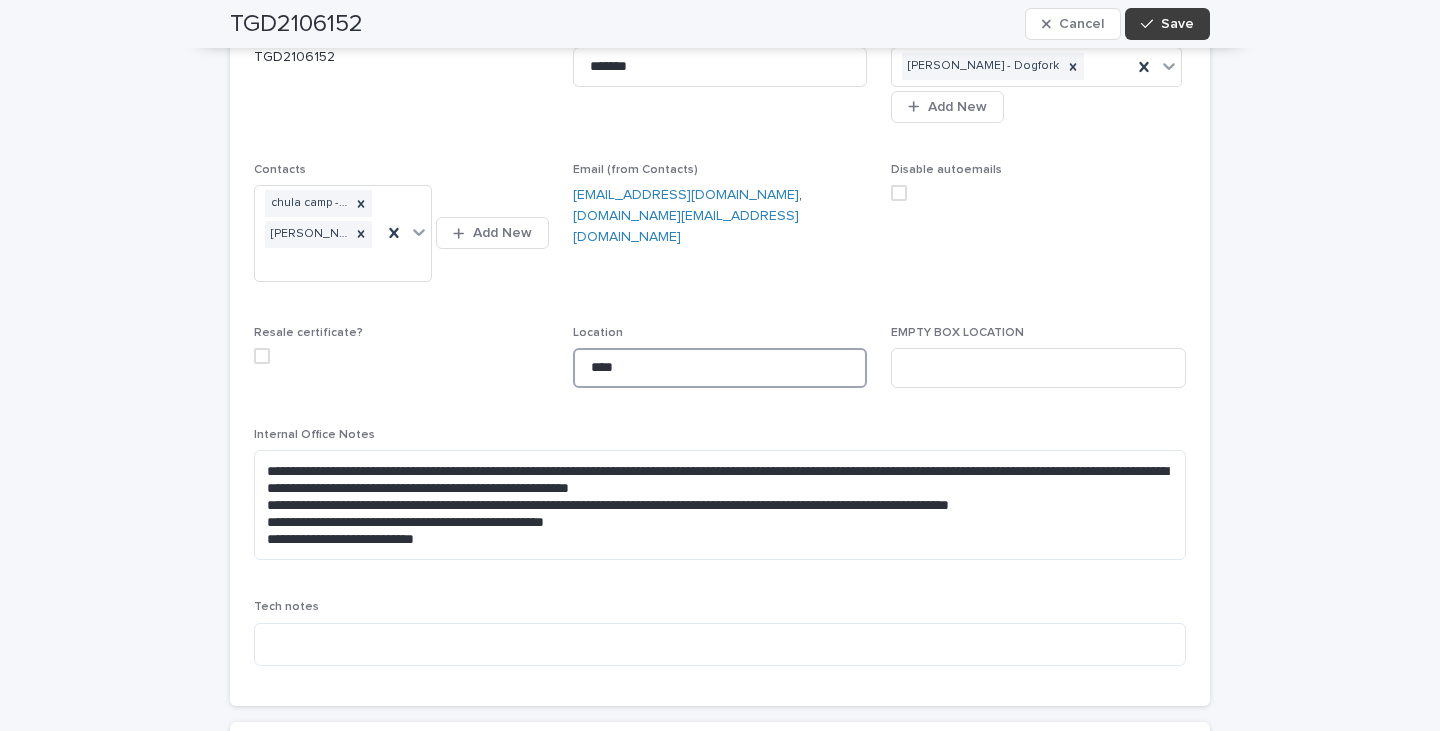 type on "****" 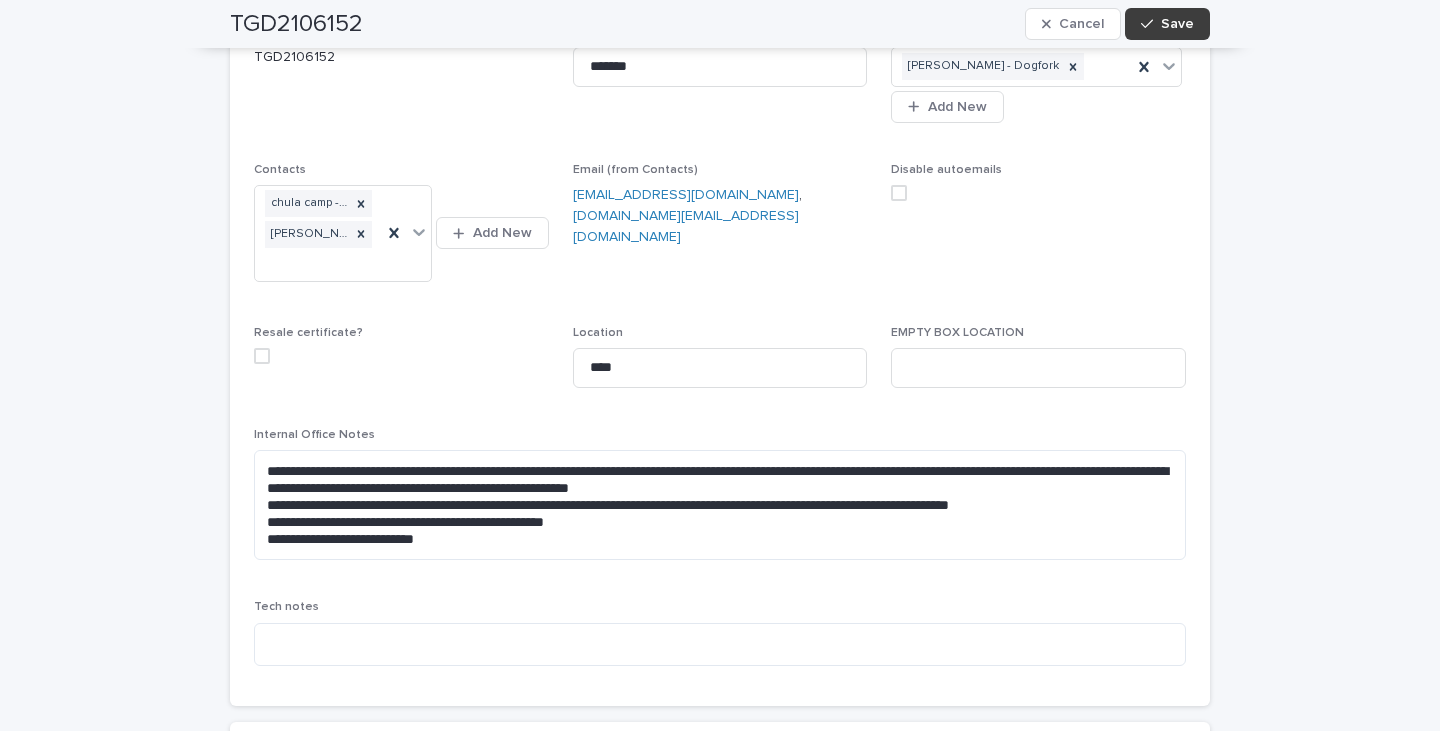 click 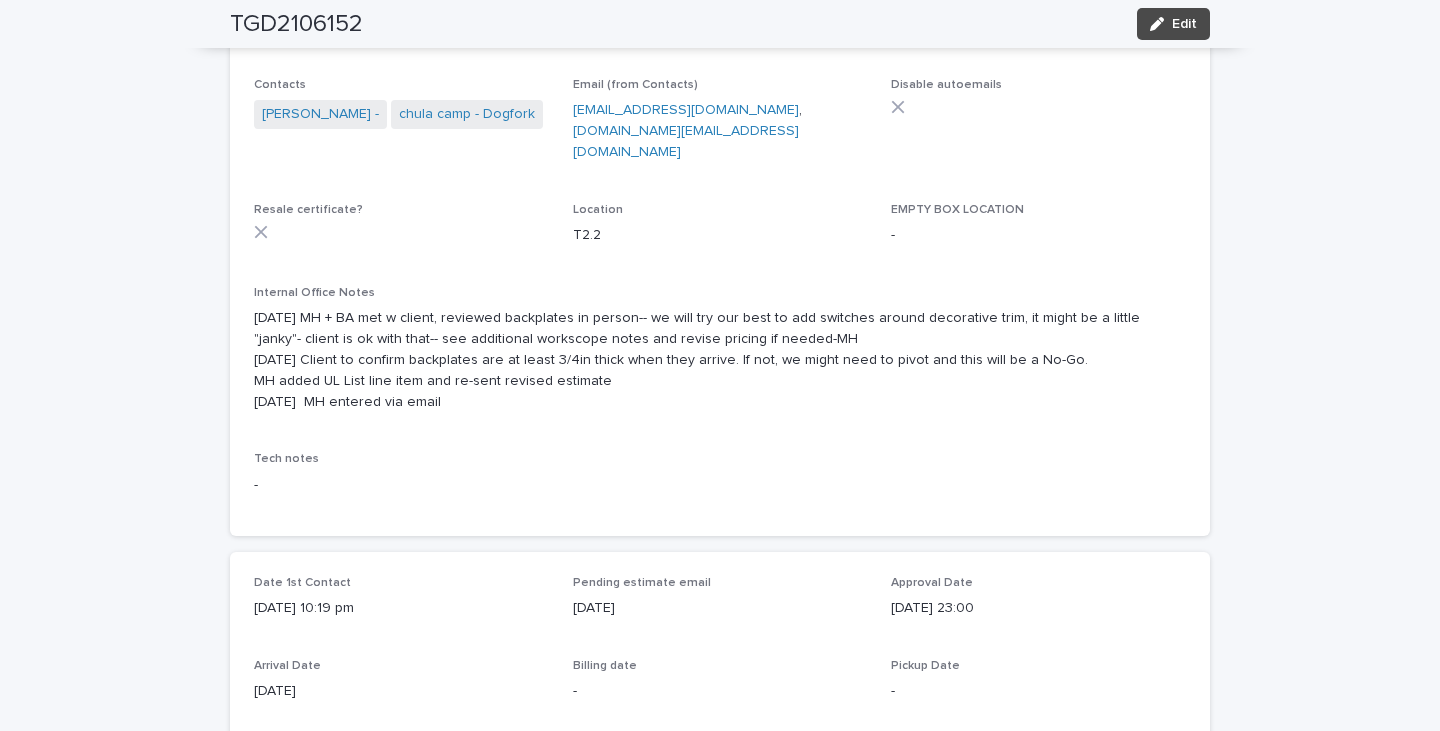 scroll, scrollTop: 100, scrollLeft: 0, axis: vertical 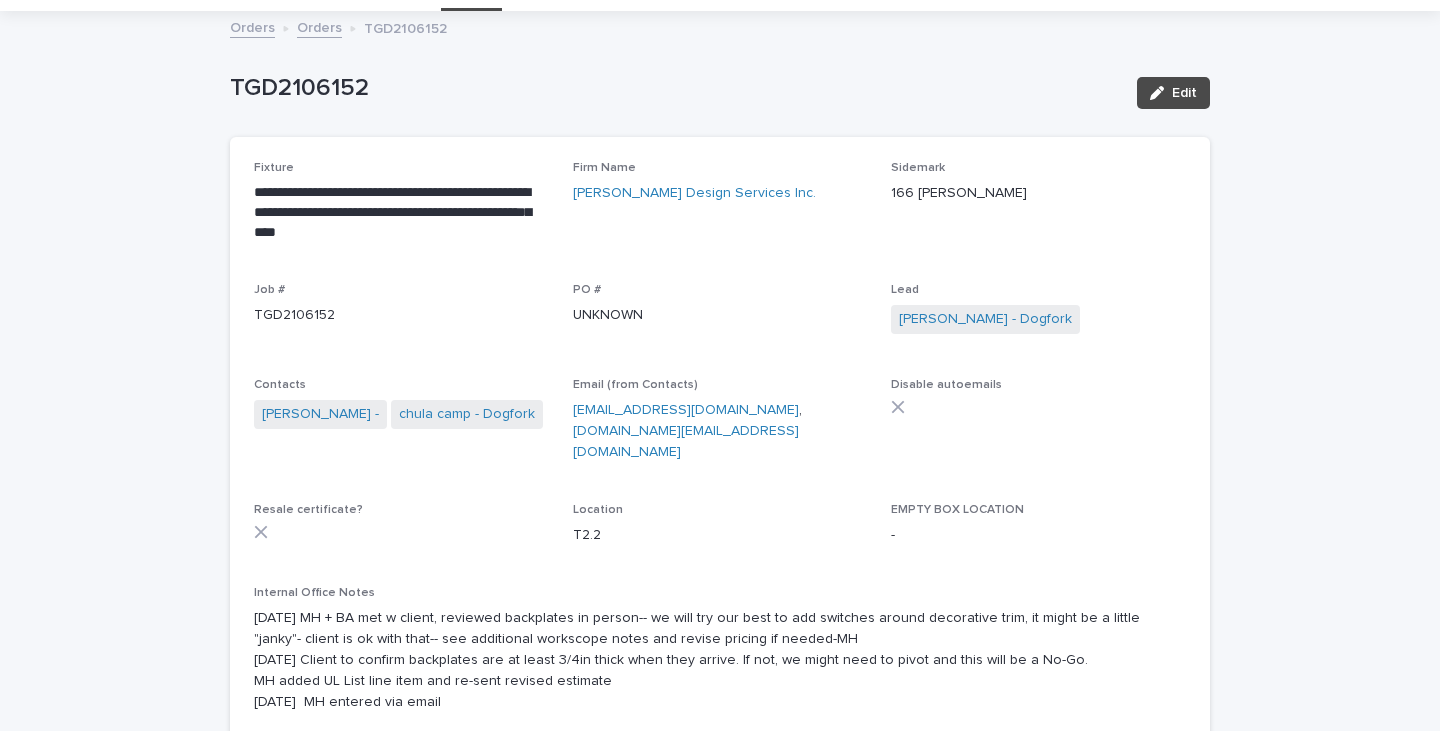 drag, startPoint x: 1165, startPoint y: 97, endPoint x: 698, endPoint y: 380, distance: 546.05676 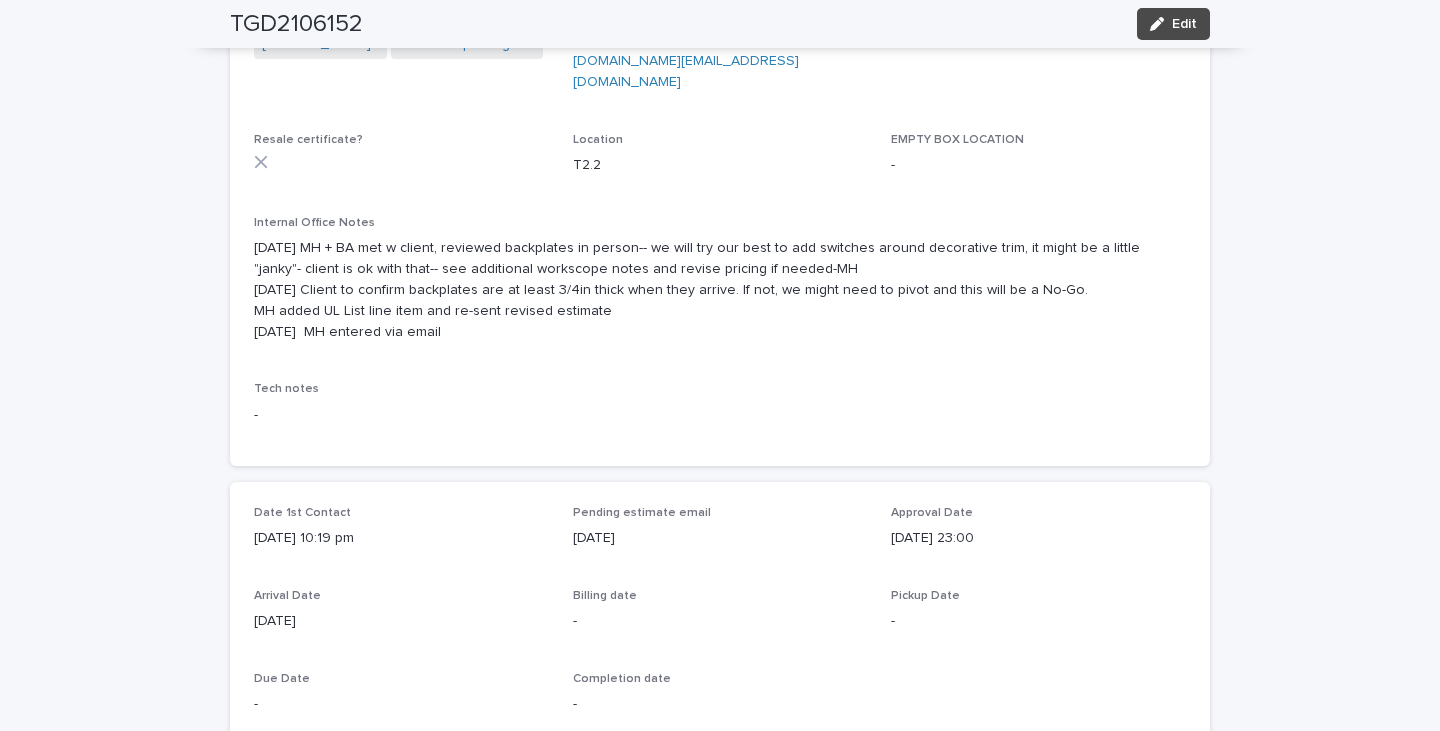 scroll, scrollTop: 300, scrollLeft: 0, axis: vertical 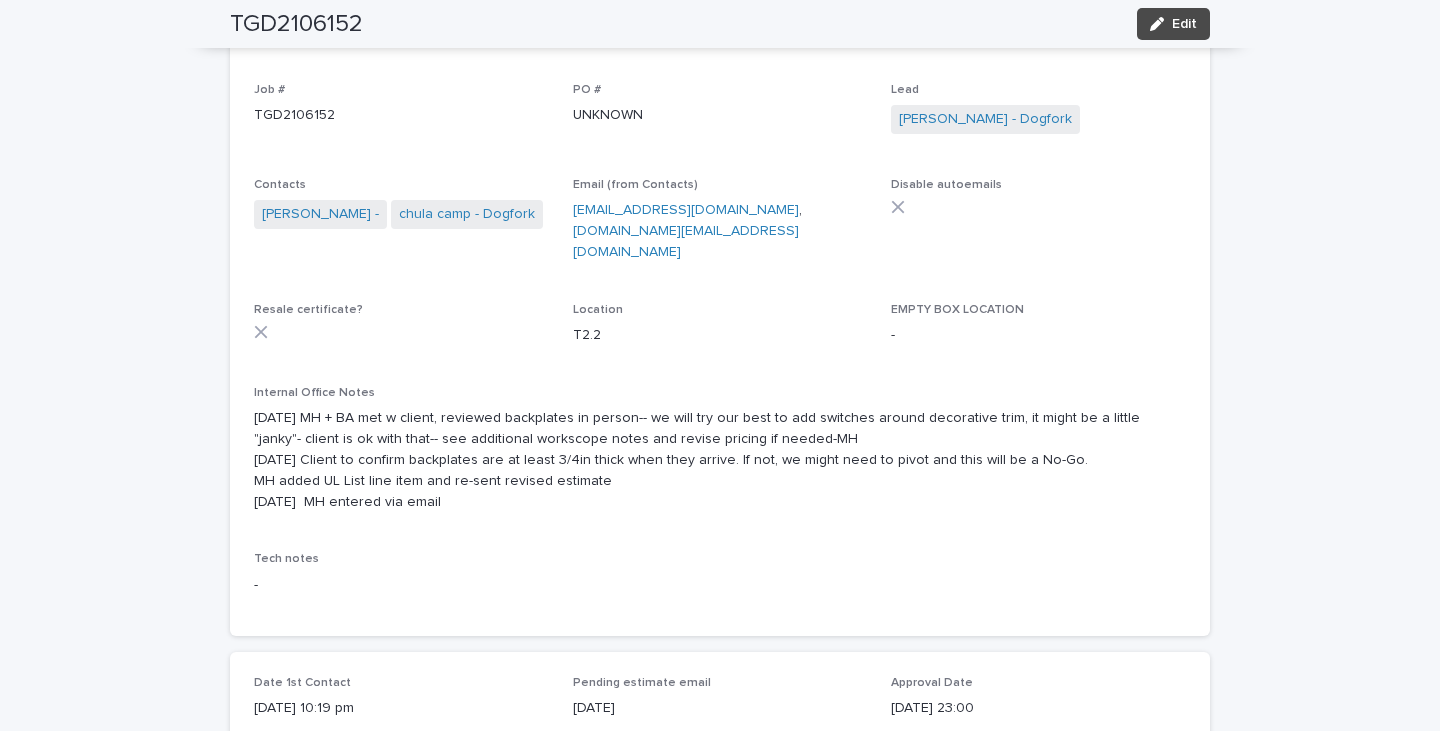 click on "T2.2" at bounding box center (720, 335) 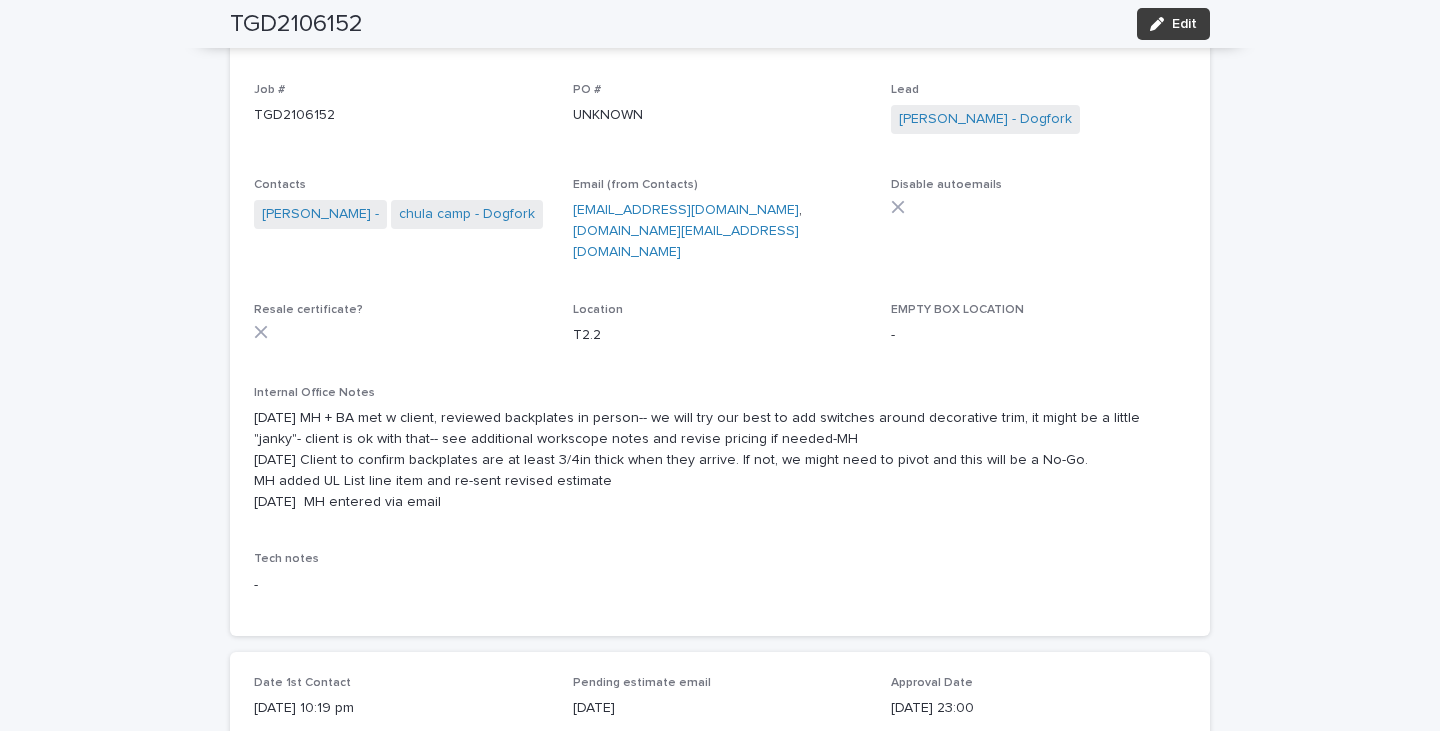 click 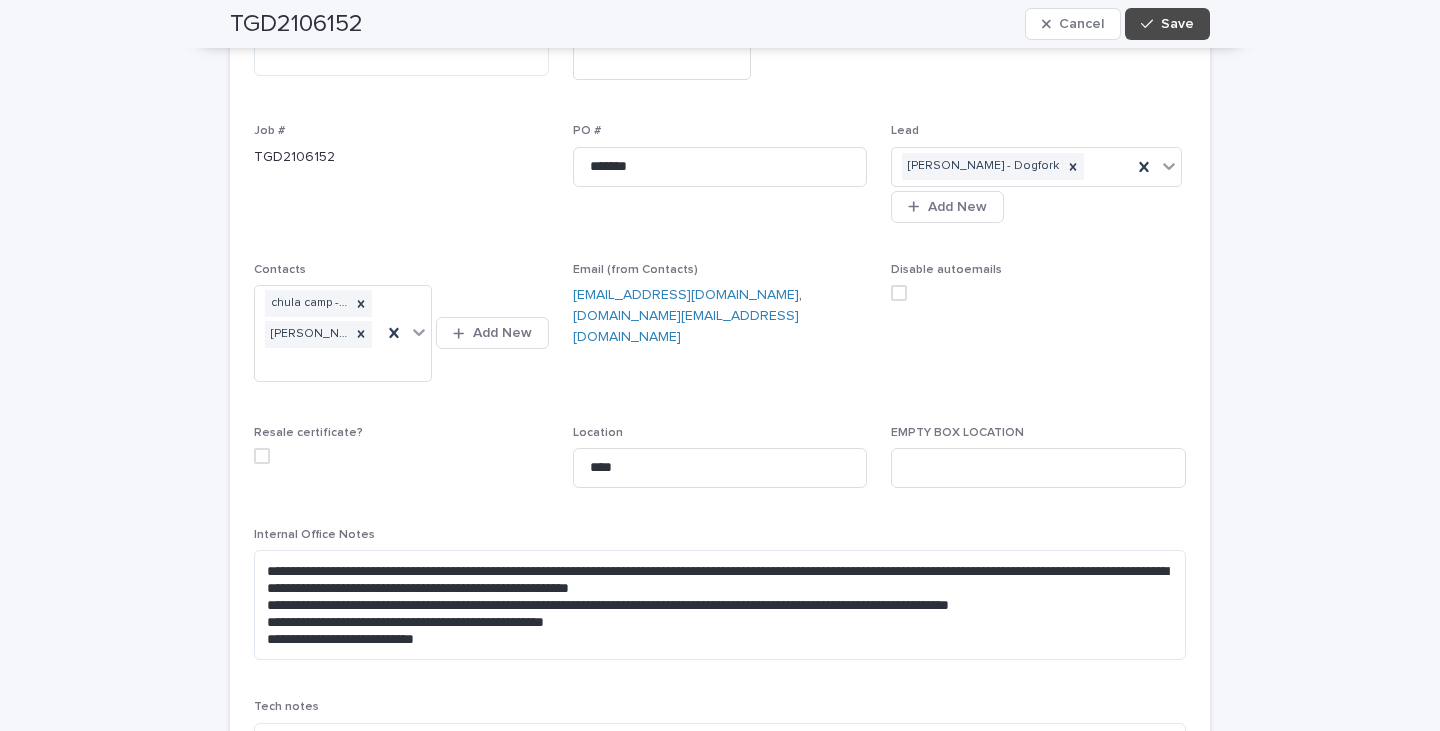 drag, startPoint x: 700, startPoint y: 411, endPoint x: 710, endPoint y: 406, distance: 11.18034 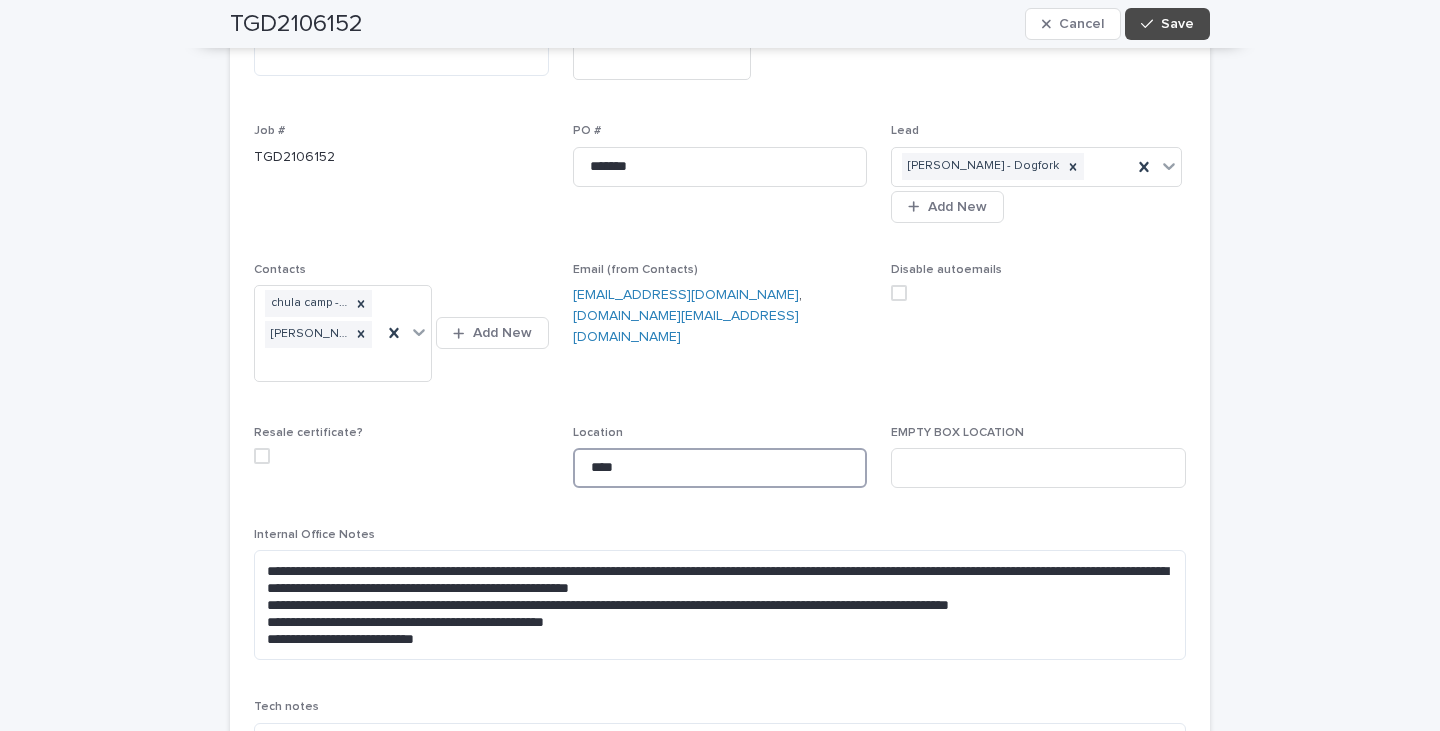 click on "****" at bounding box center [720, 468] 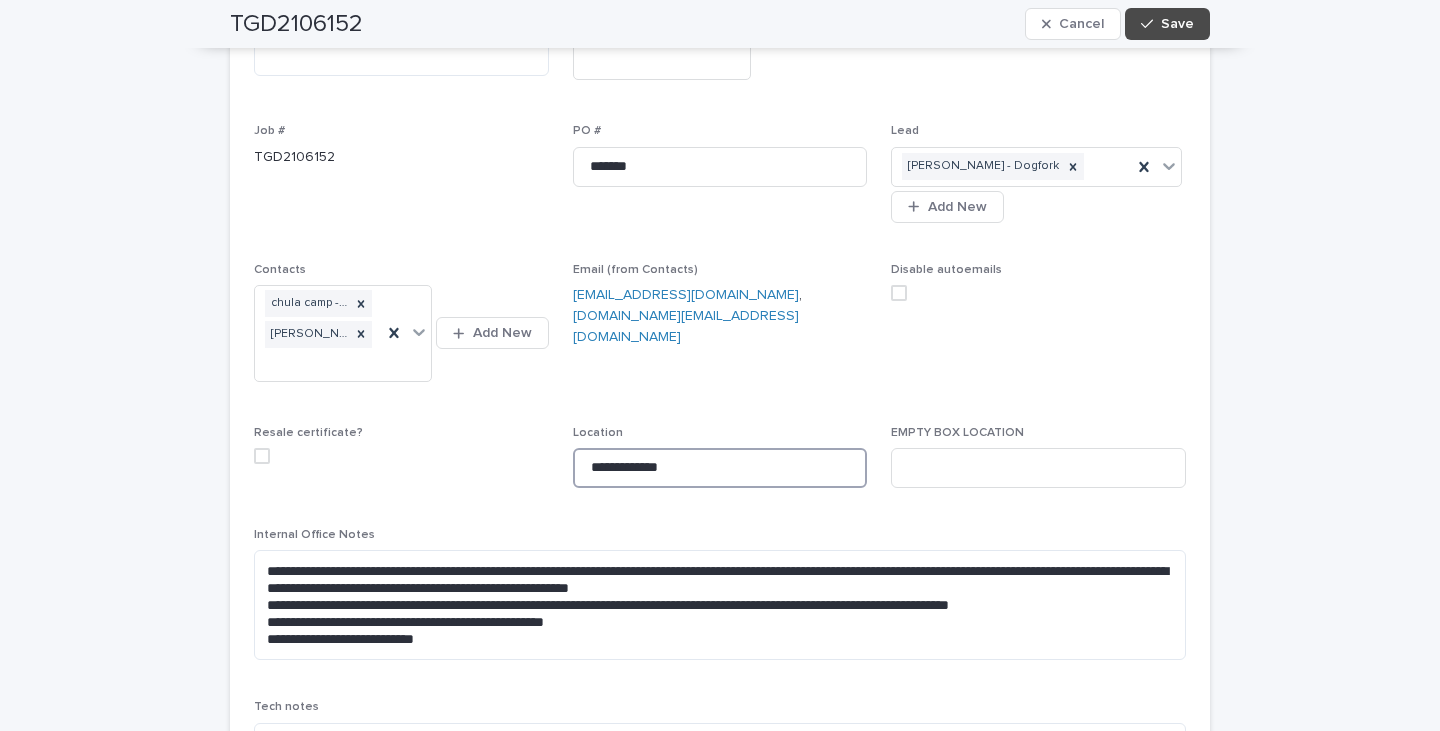click on "**********" at bounding box center (720, 468) 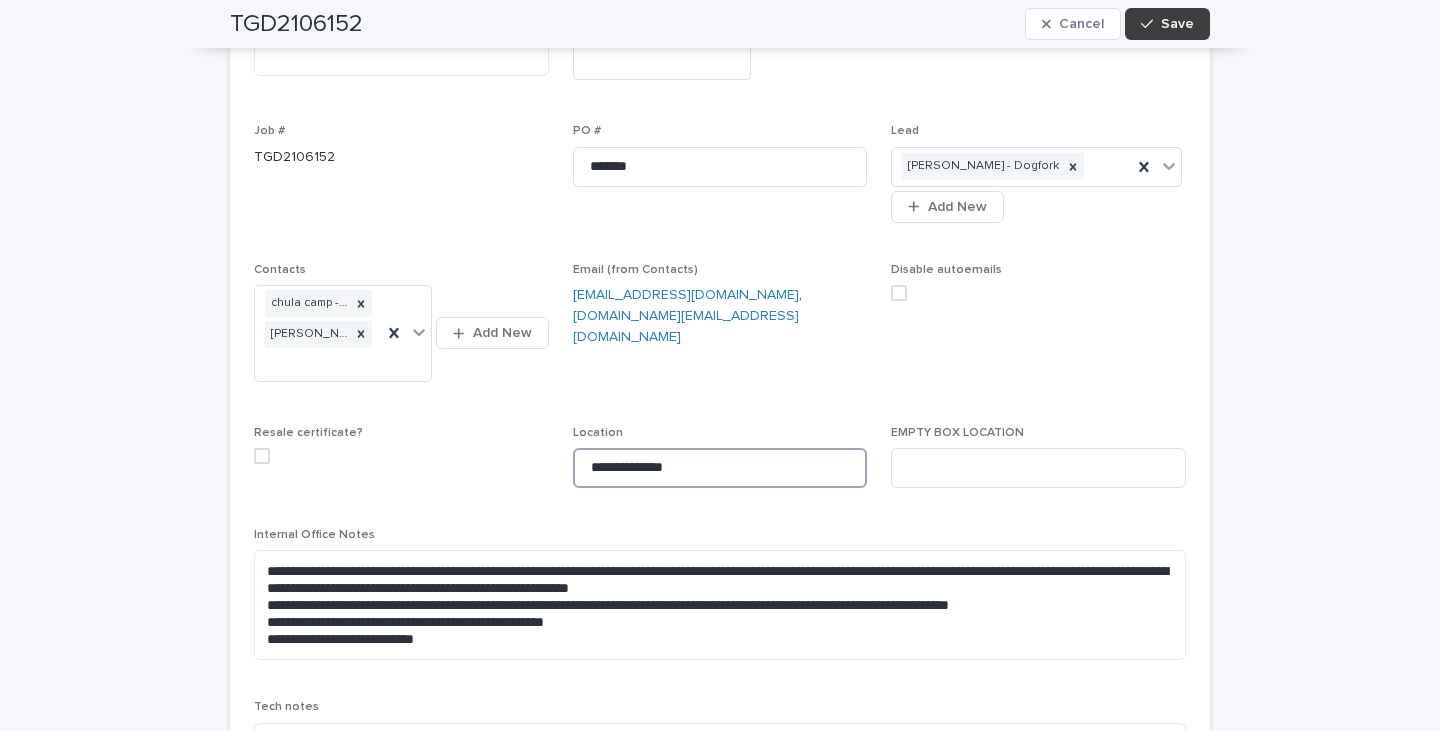 type on "**********" 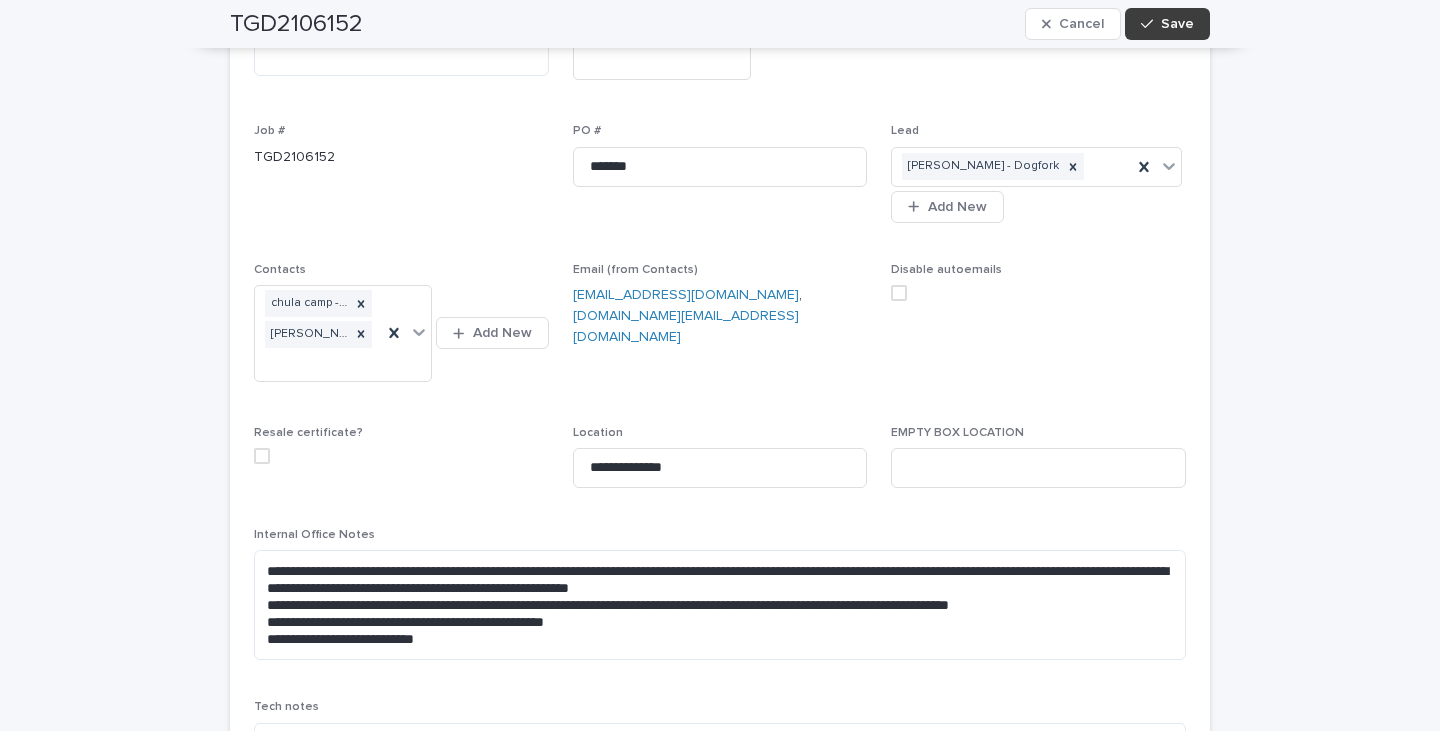 click on "Save" at bounding box center (1177, 24) 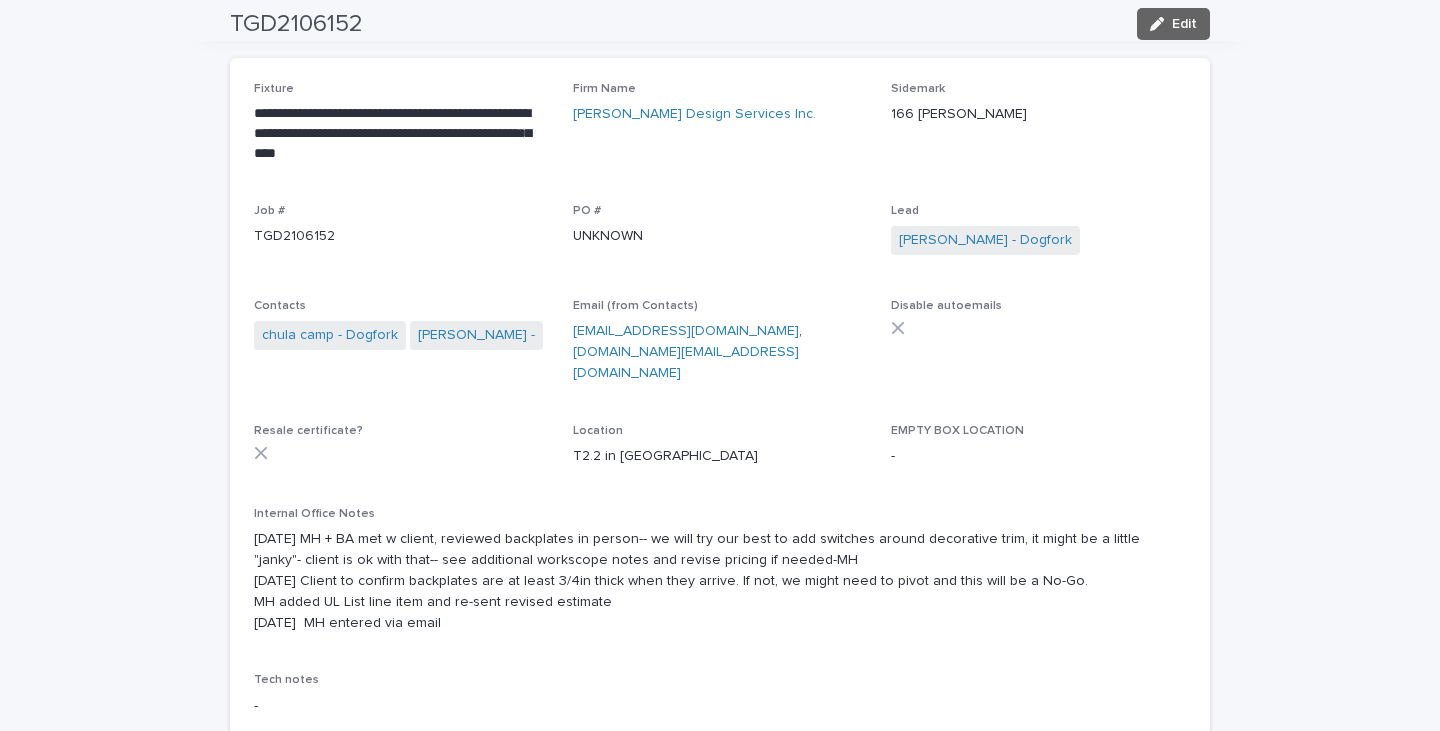 scroll, scrollTop: 0, scrollLeft: 0, axis: both 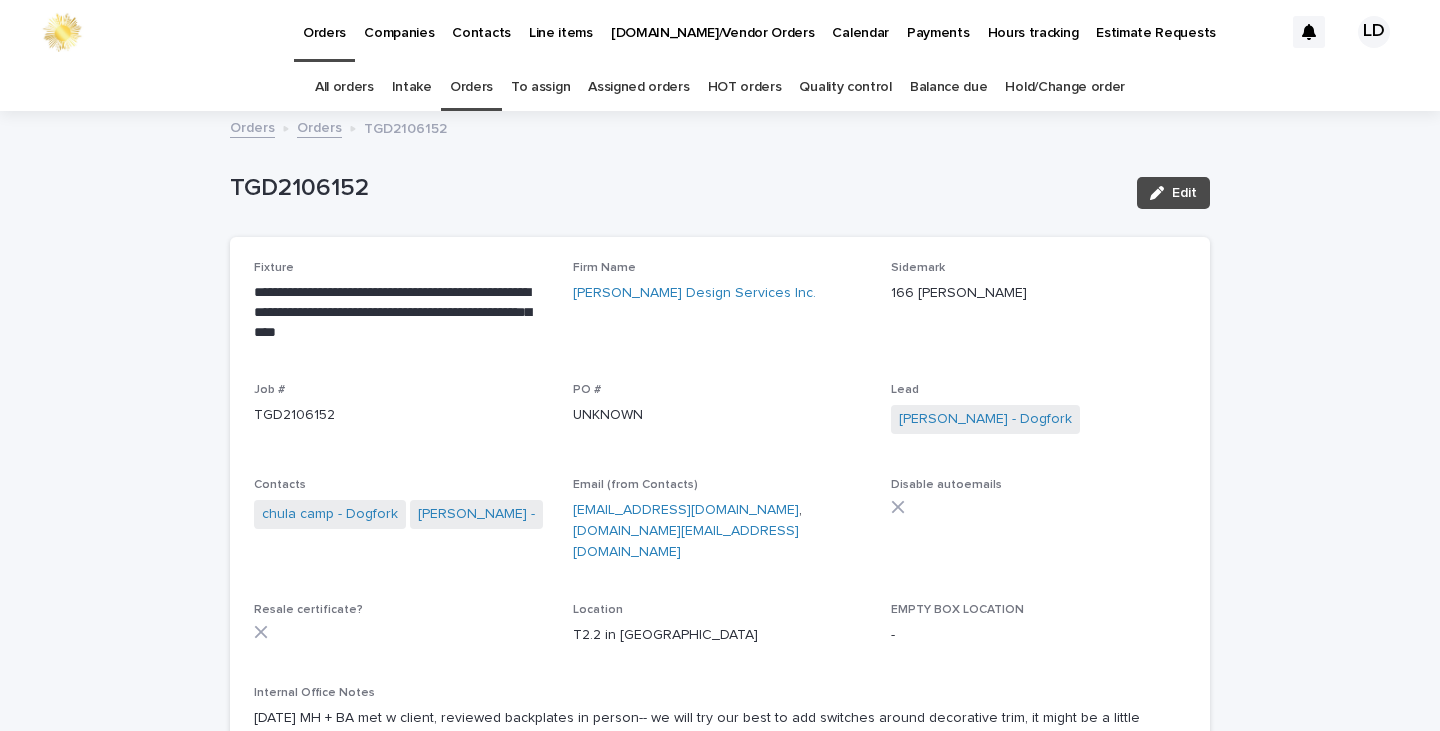 click on "Contacts" at bounding box center (481, 21) 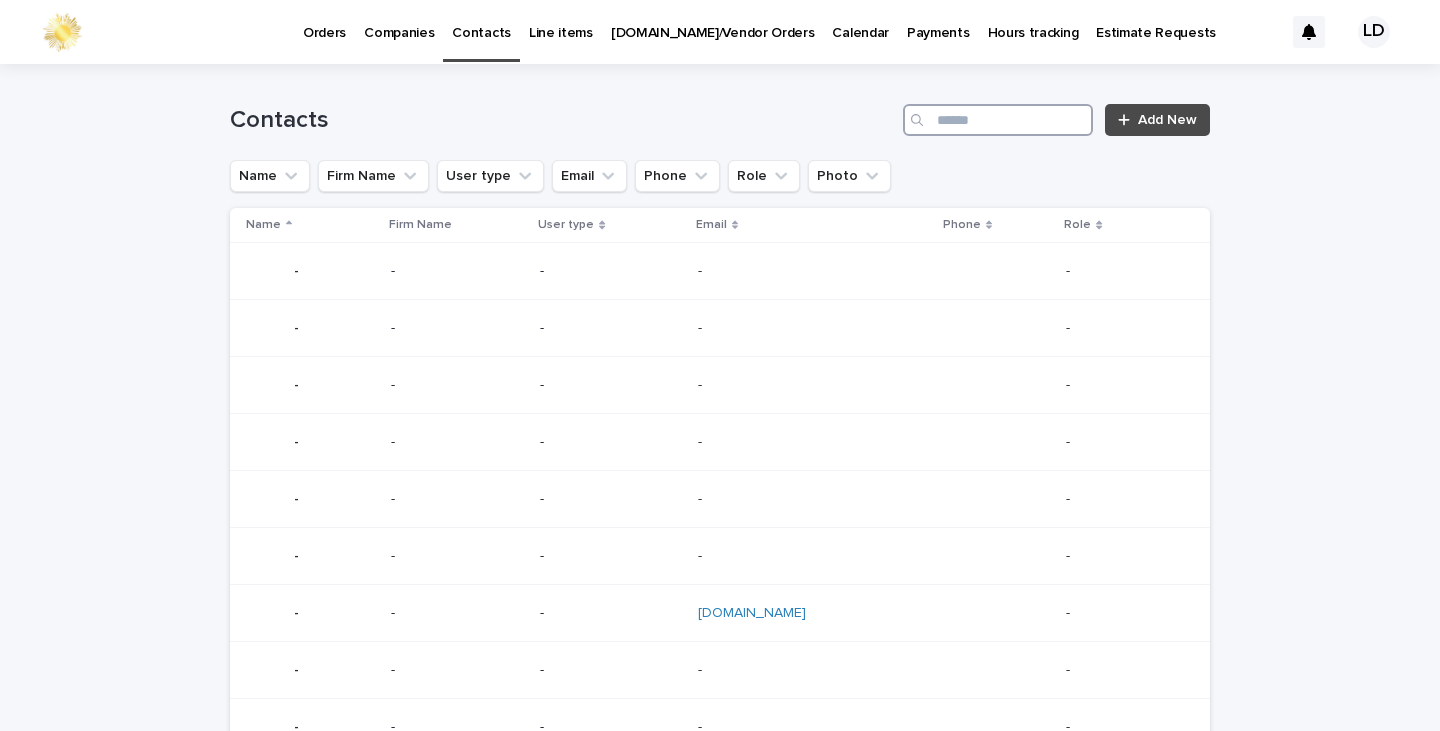 click at bounding box center (998, 120) 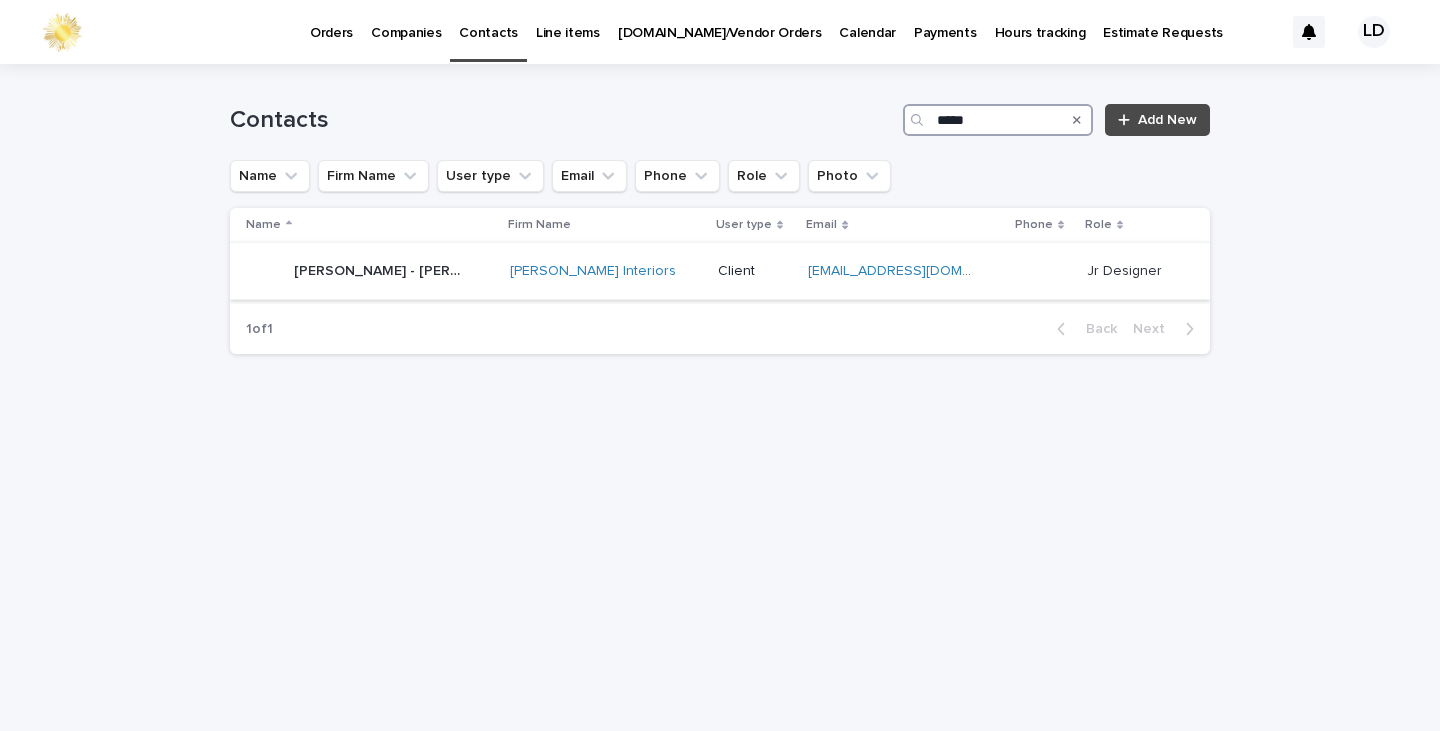 type on "*****" 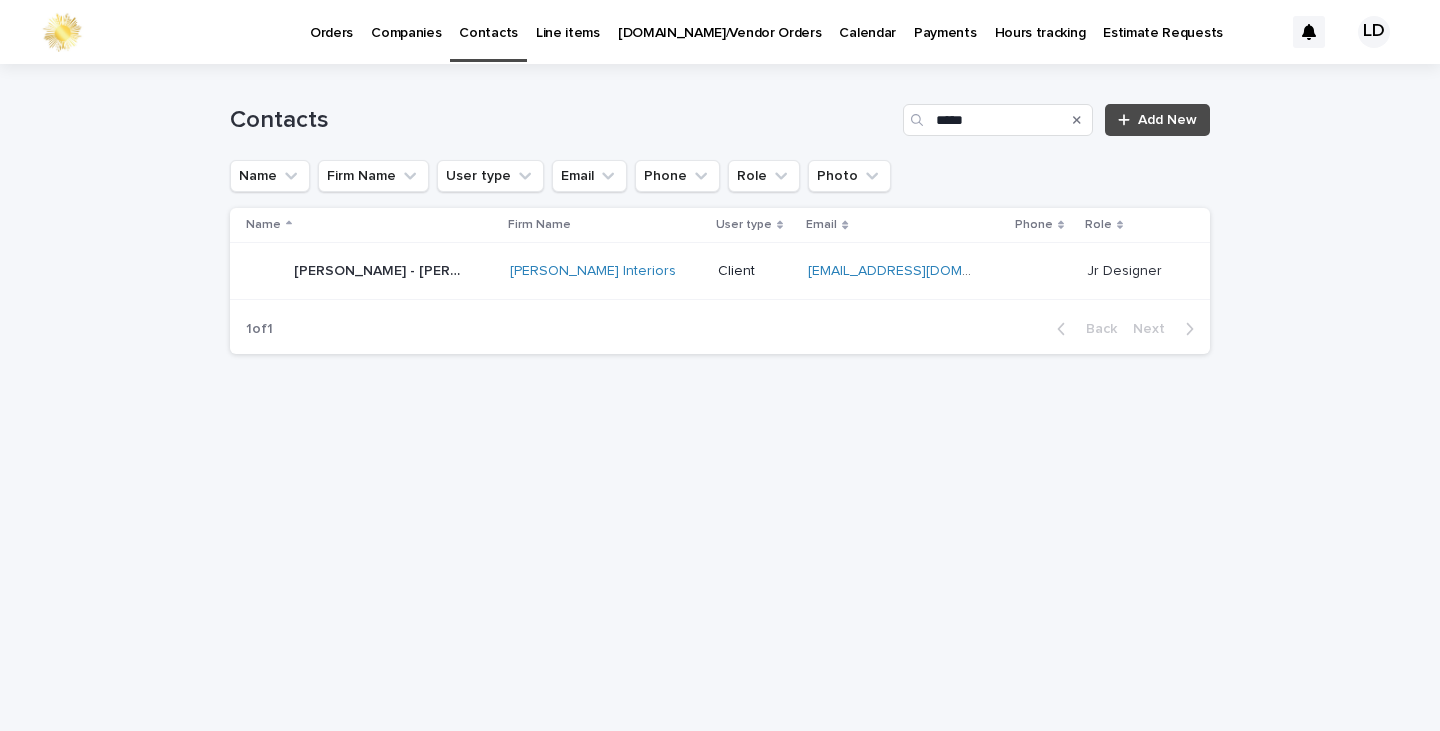 click on "Marlo Winquist - Lindsay Gerber Interiors Marlo Winquist - Lindsay Gerber Interiors" at bounding box center (377, 271) 